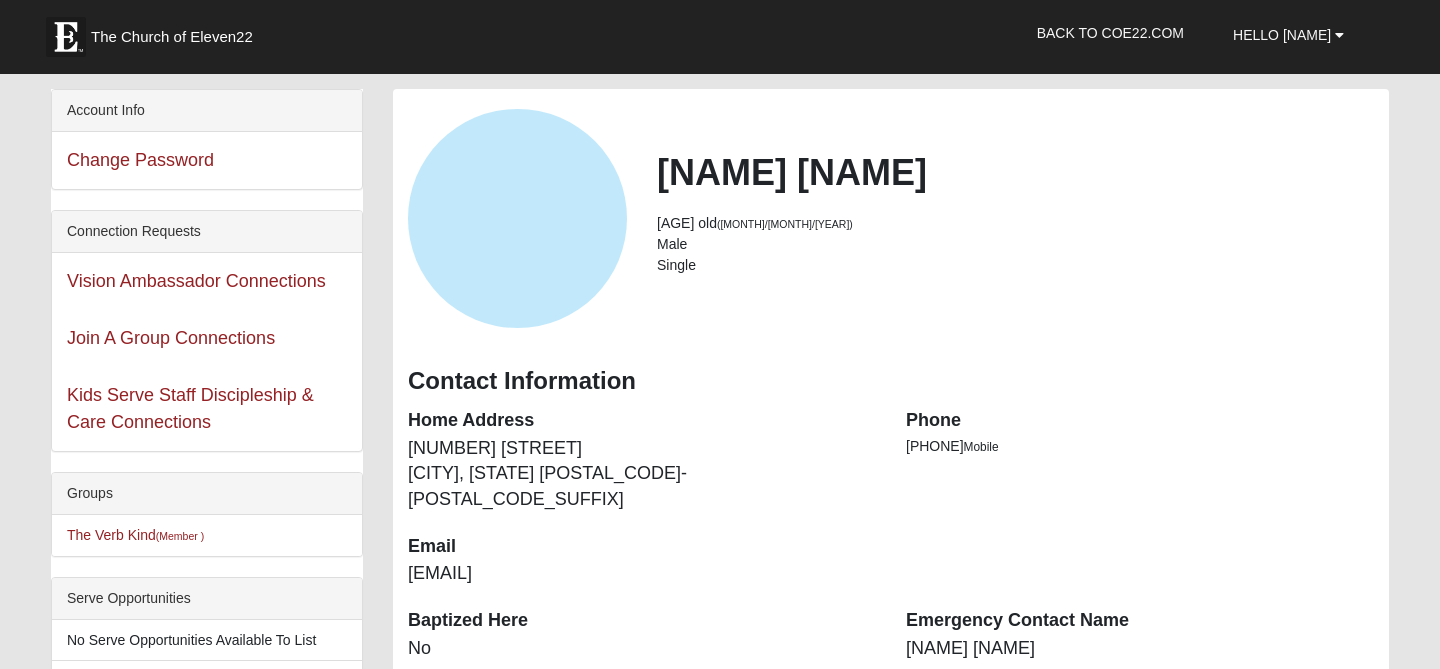 scroll, scrollTop: 88, scrollLeft: 0, axis: vertical 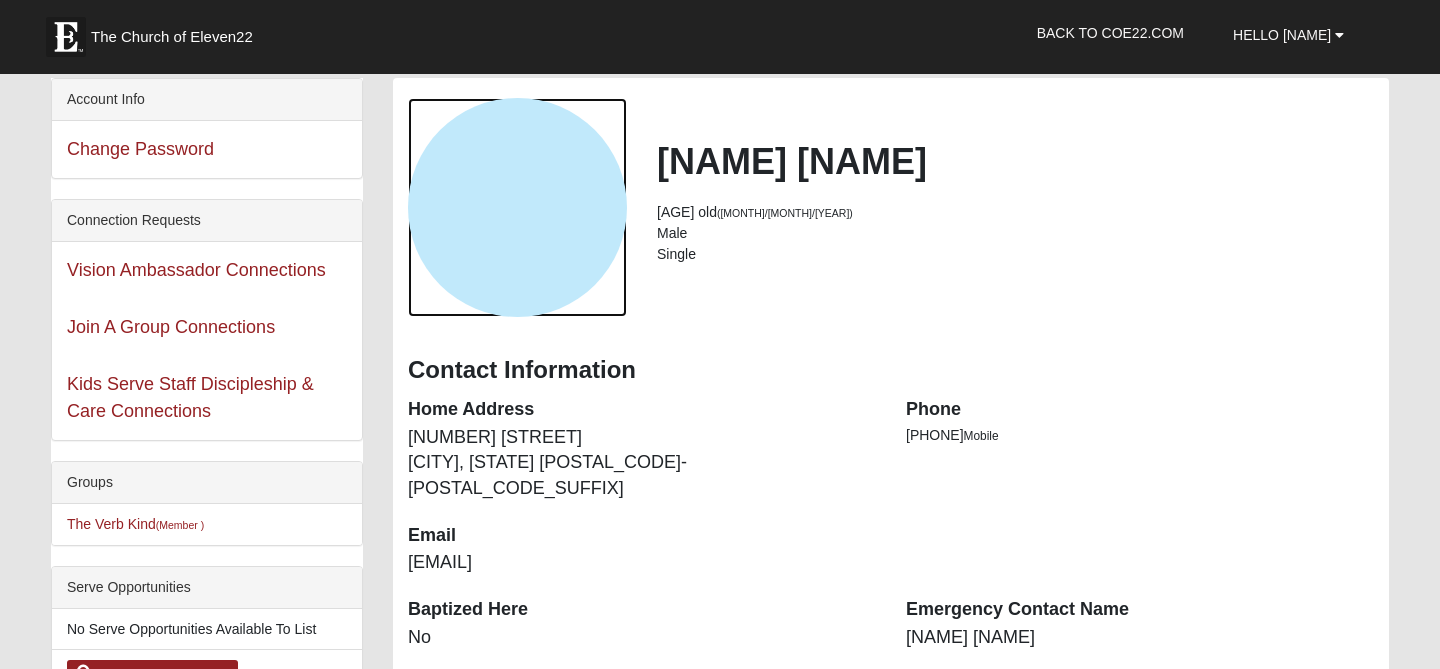 click at bounding box center (517, 207) 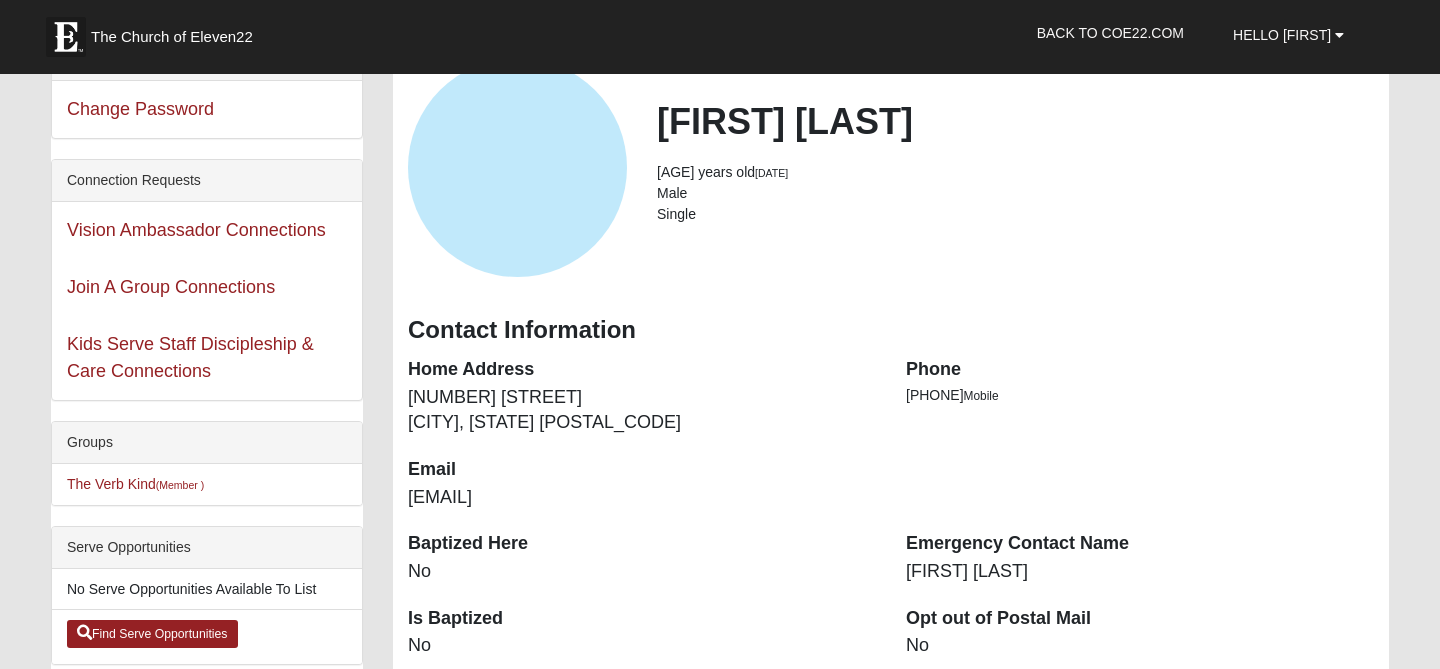 scroll, scrollTop: 0, scrollLeft: 0, axis: both 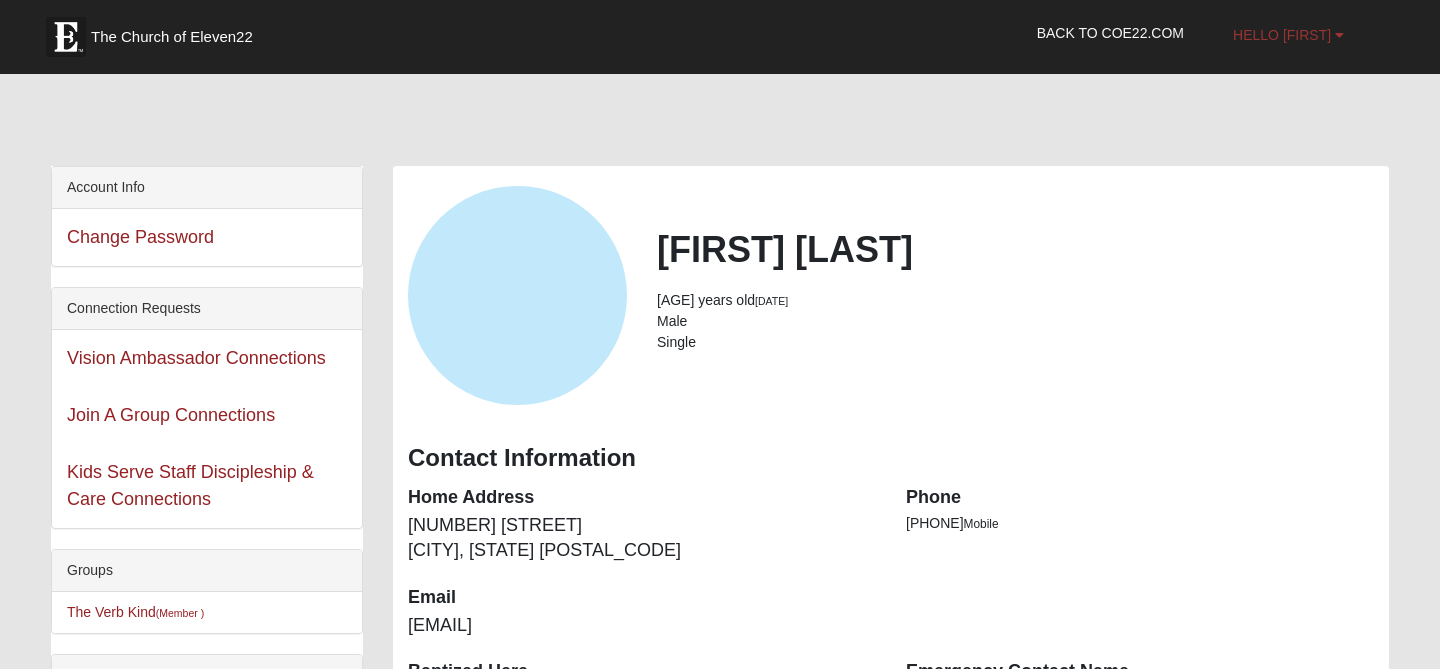 click on "Hello [NAME]" at bounding box center [1288, 35] 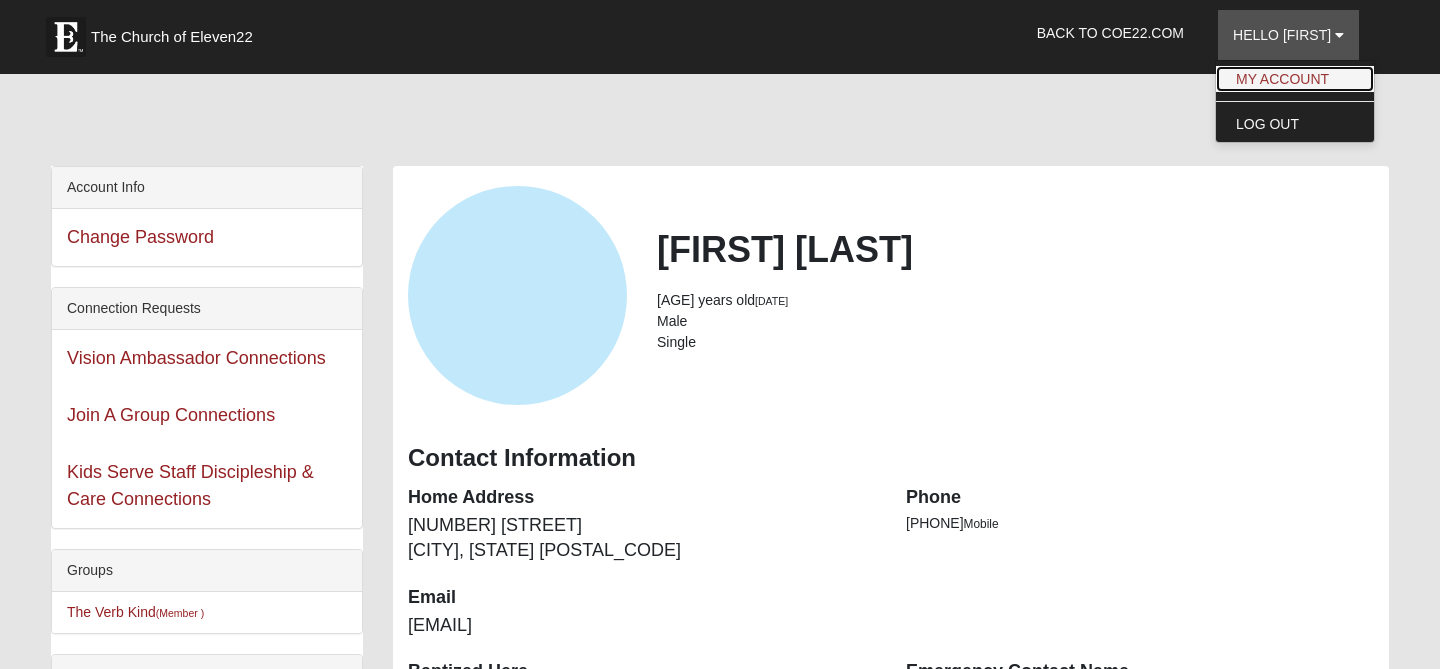 click on "My Account" at bounding box center [1295, 79] 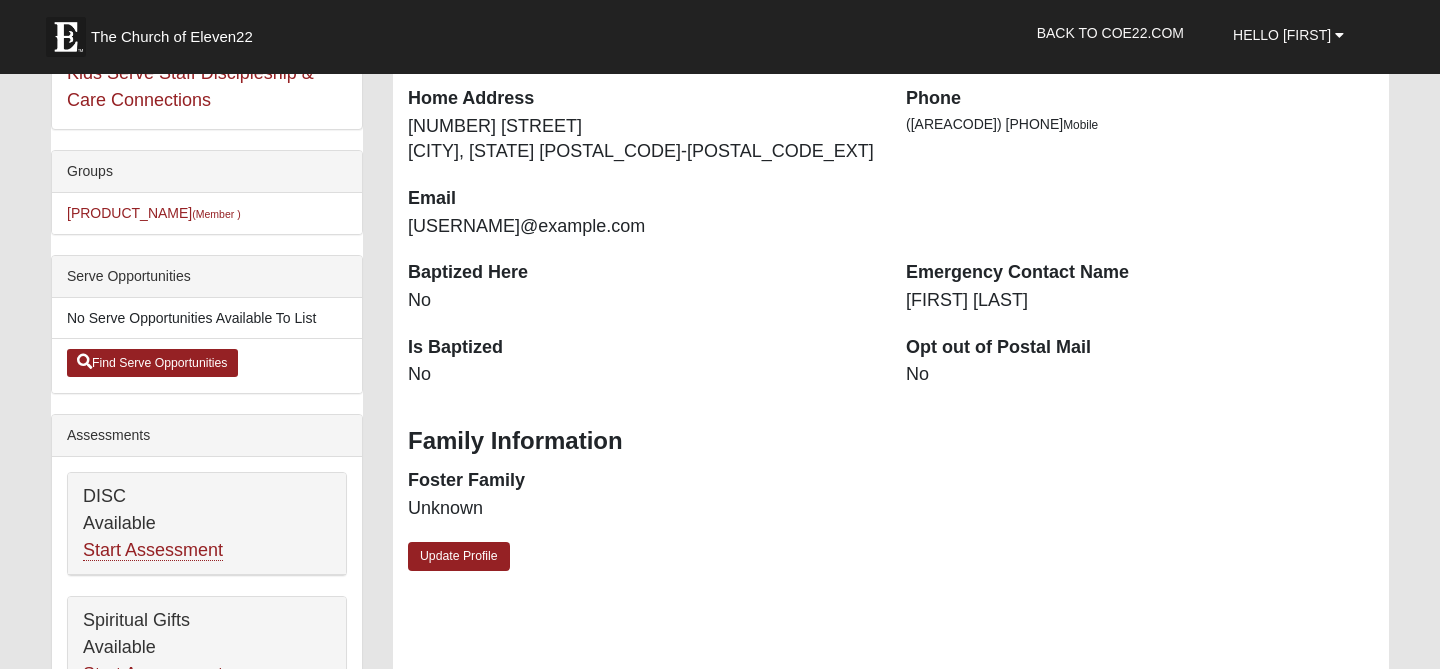 scroll, scrollTop: 405, scrollLeft: 0, axis: vertical 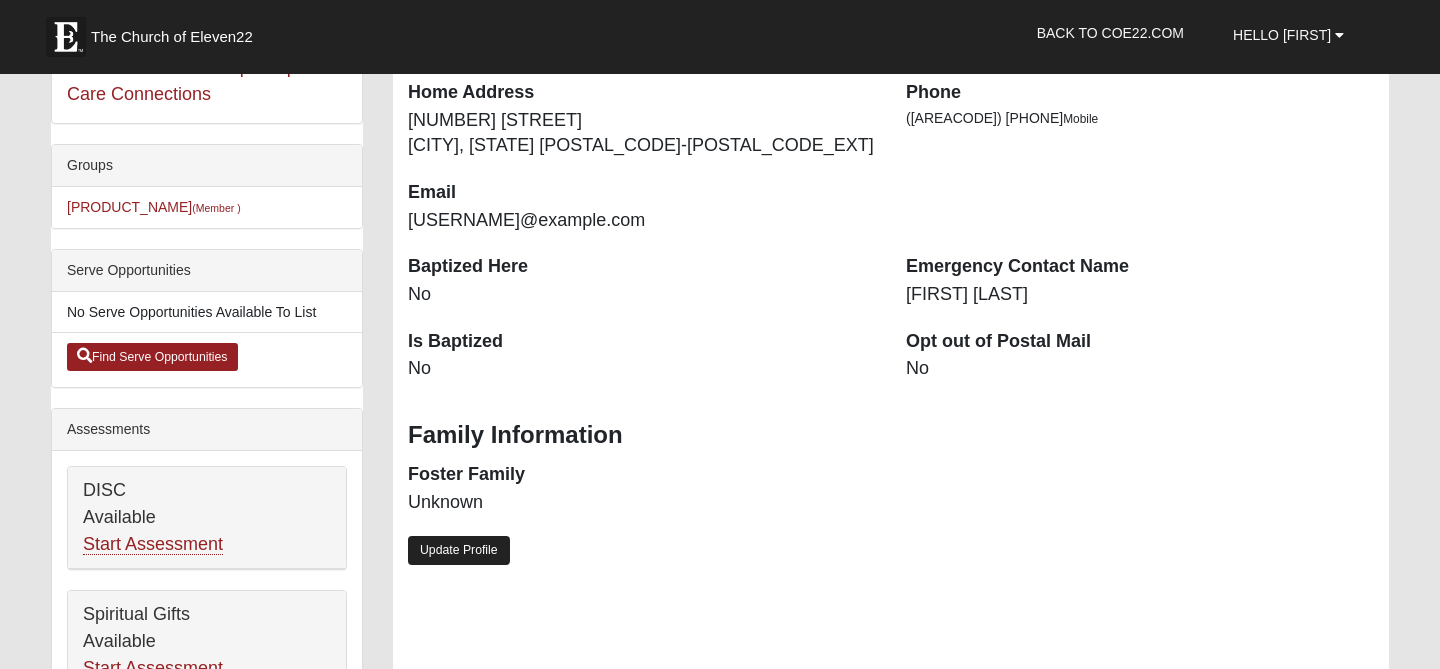 click on "Update Profile" at bounding box center (459, 550) 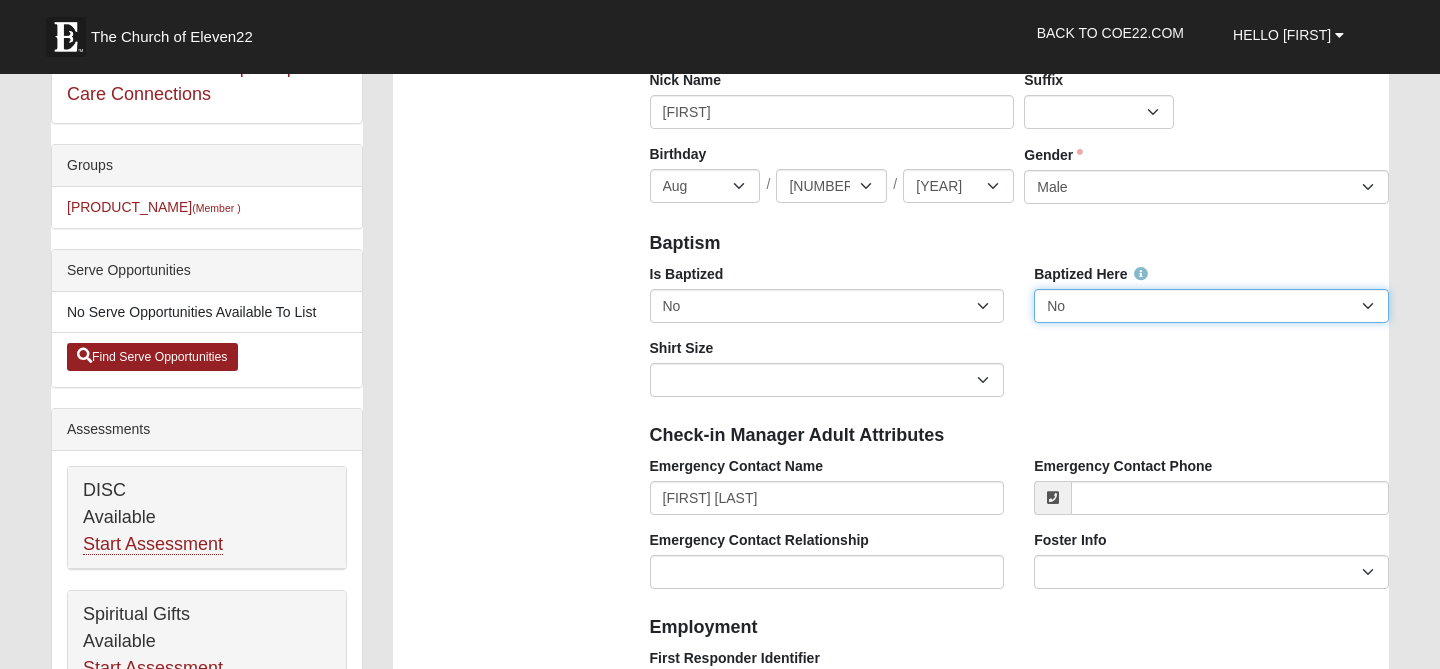 click on "No
Yes" at bounding box center [1211, 306] 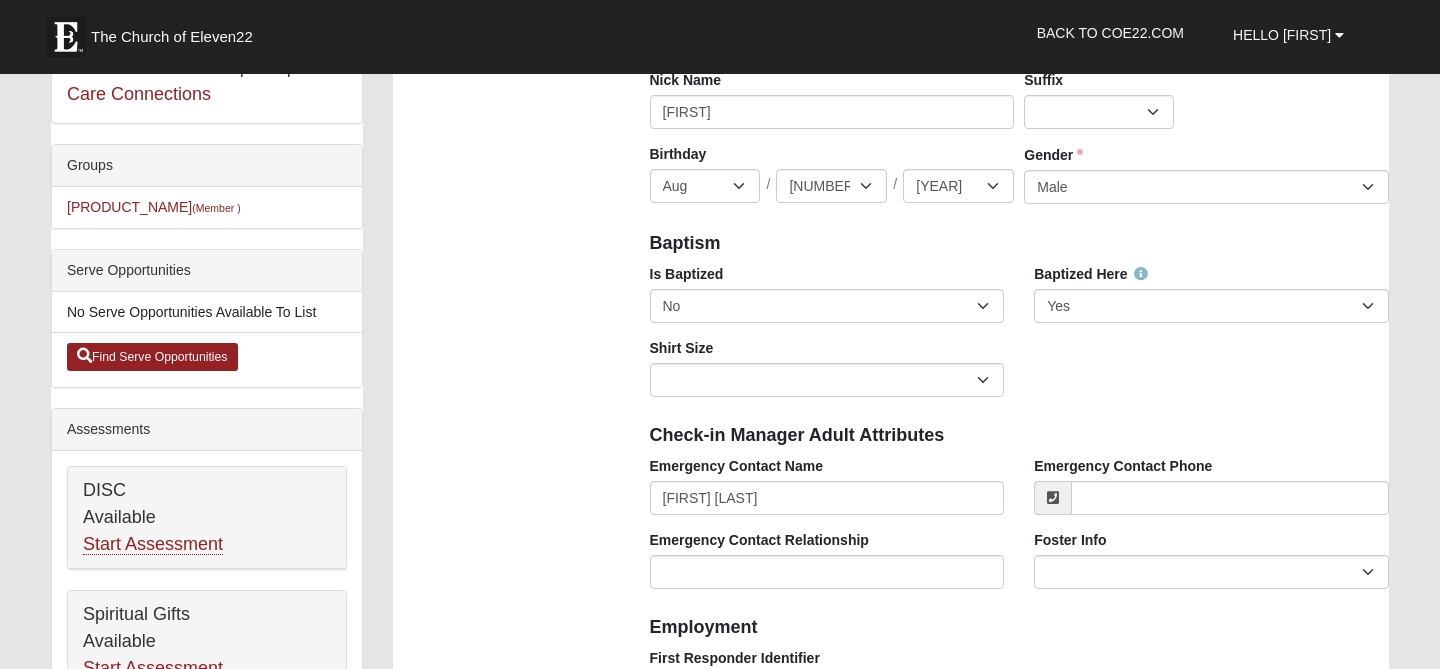 click on "Family Information
Campus
[CITY]
[CITY]
Eleven22 Online
[CITY]
[CITY]
[CITY]
[CITY]
[CITY]
[CITY]
[CITY] (Coming Soon)
[CITY]
[CITY]
[CITY]
[CITY] (Coming Soon)
[CITY]
NONE
Personal Information
First Name" at bounding box center (891, 1138) 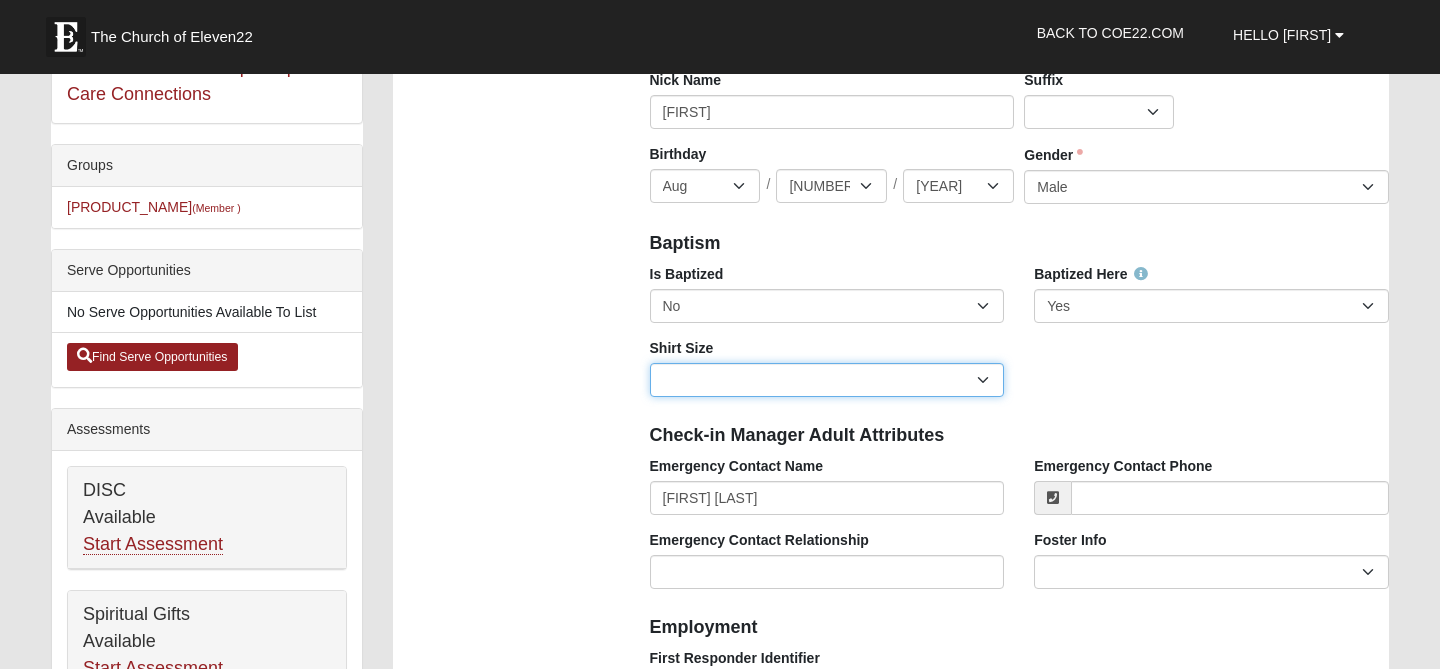 click on "Adult Small
Adult Medium
Adult Large
Adult XL
Adult XXL
Adult 3XL
Adult 4XL
Youth Small
Youth Medium
Youth Large" at bounding box center [827, 380] 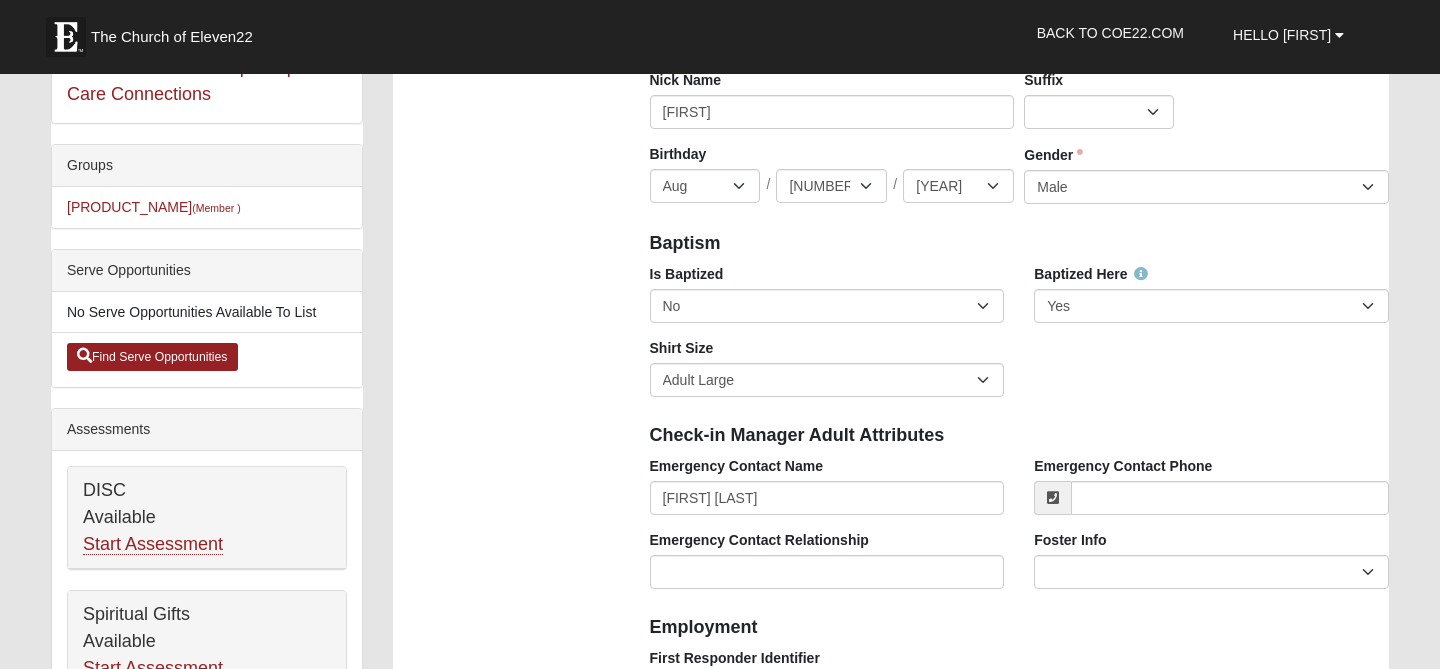 click on "Family Information
Campus
[CITY]
[CITY]
Eleven22 Online
[CITY]
[CITY]
[CITY]
[CITY]
[CITY]
[CITY]
[CITY] (Coming Soon)
[CITY]
[CITY]
[CITY]
[CITY] (Coming Soon)
[CITY]
NONE
Personal Information
First Name" at bounding box center [891, 1138] 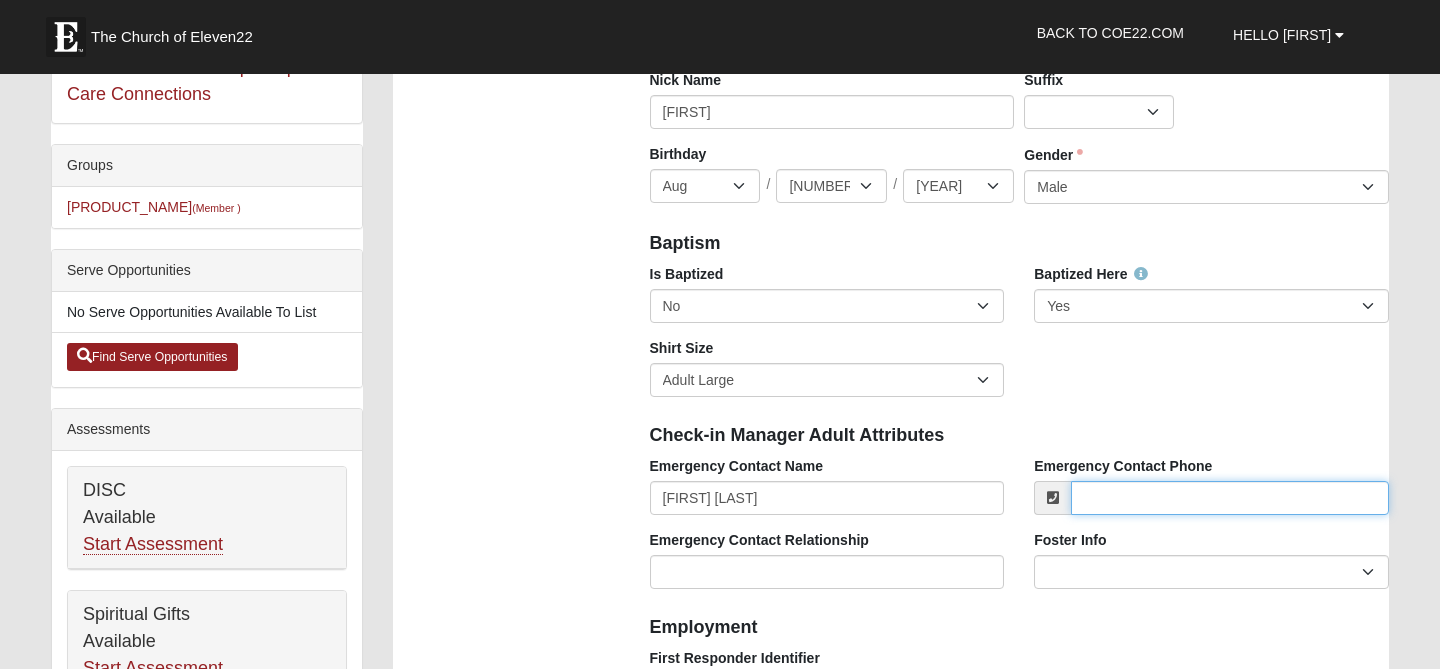 click on "Emergency Contact Phone" at bounding box center (1230, 498) 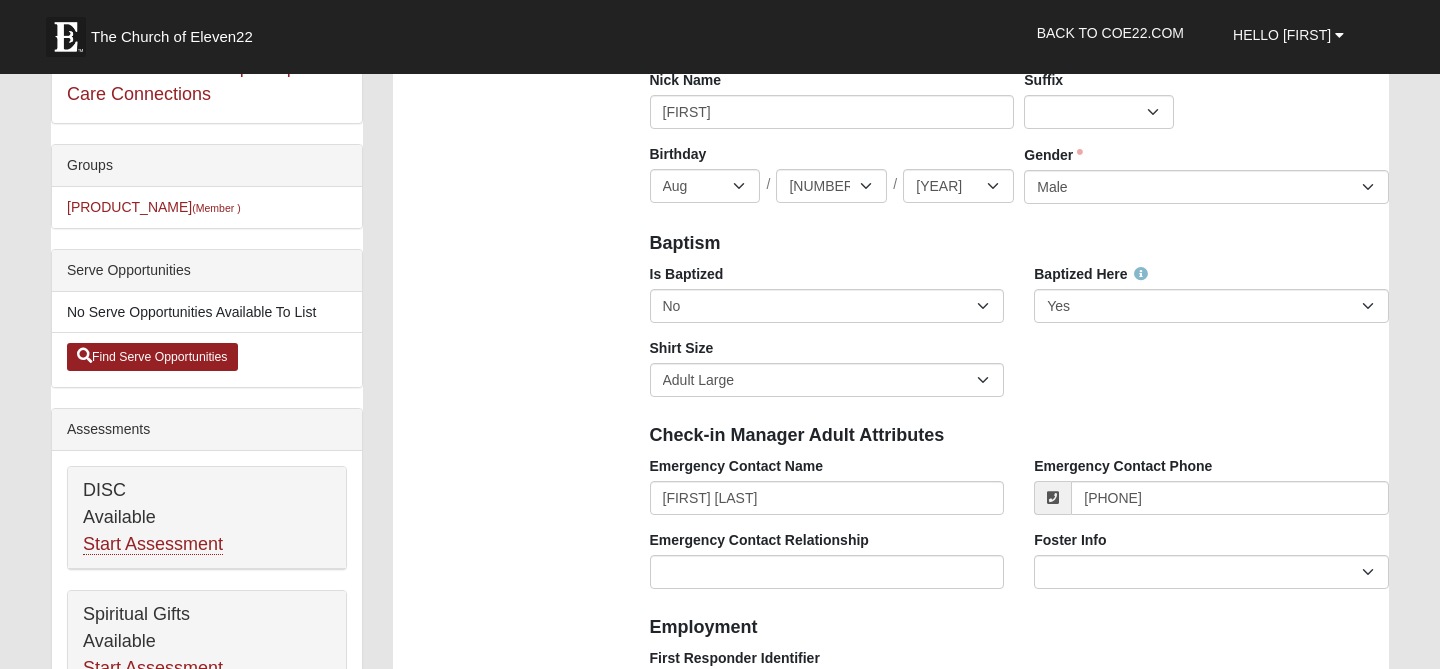 type on "([AREACODE]) [PHONE]" 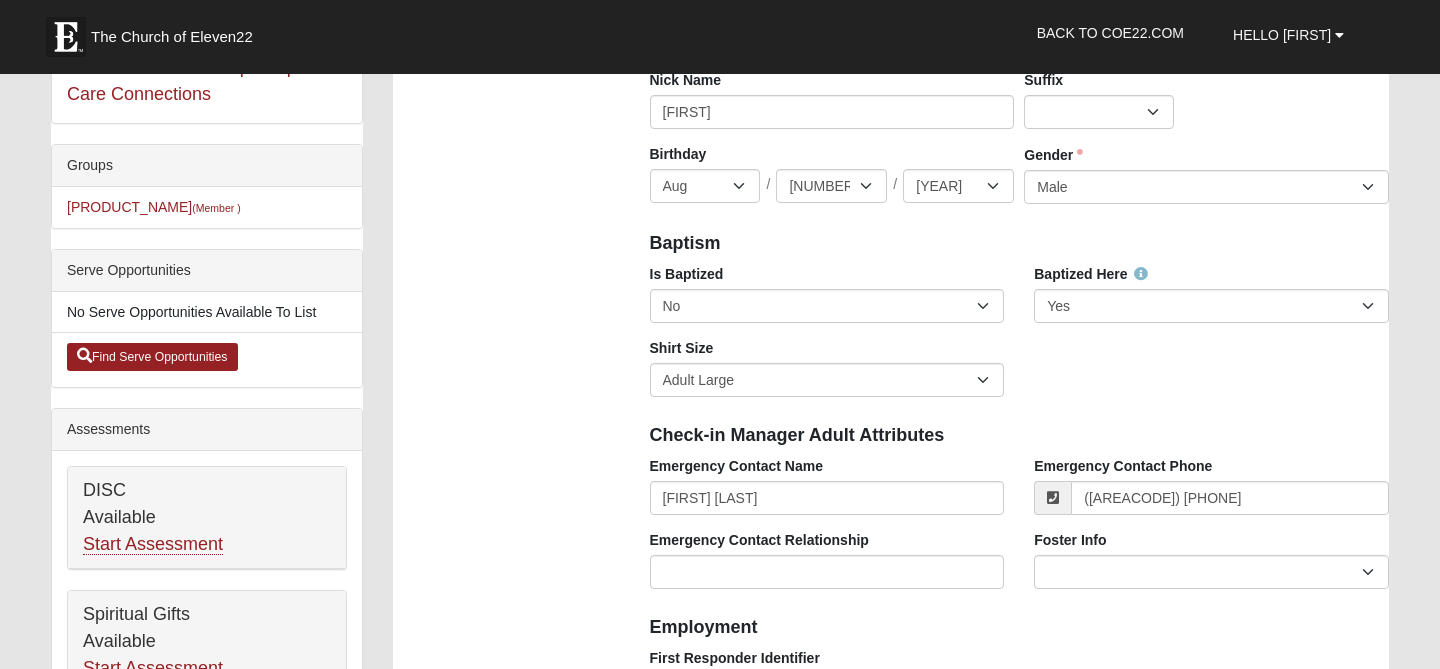 click on "Family Information
Campus
[CITY]
[CITY]
Eleven22 Online
[CITY]
[CITY]
[CITY]
[CITY]
[CITY]
[CITY]
[CITY] (Coming Soon)
[CITY]
[CITY]
[CITY]
[CITY] (Coming Soon)
[CITY]
NONE
Personal Information
First Name" at bounding box center (891, 1138) 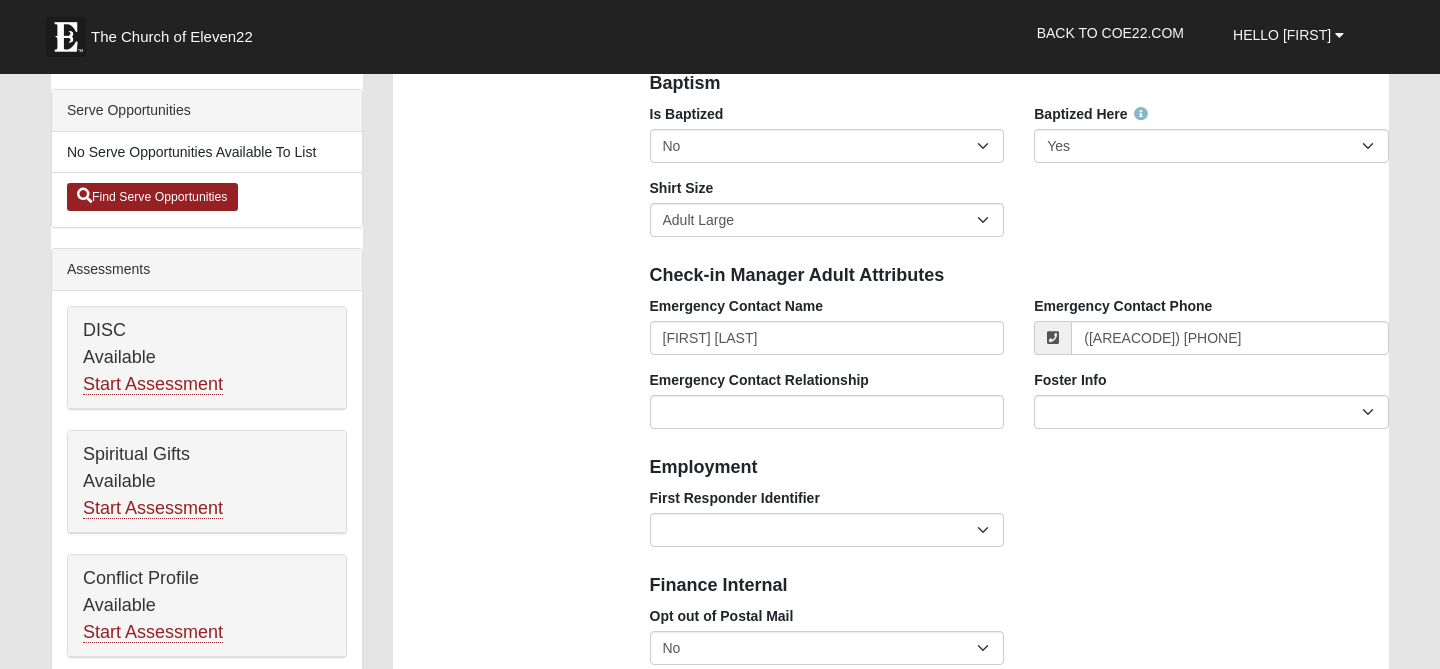 scroll, scrollTop: 570, scrollLeft: 0, axis: vertical 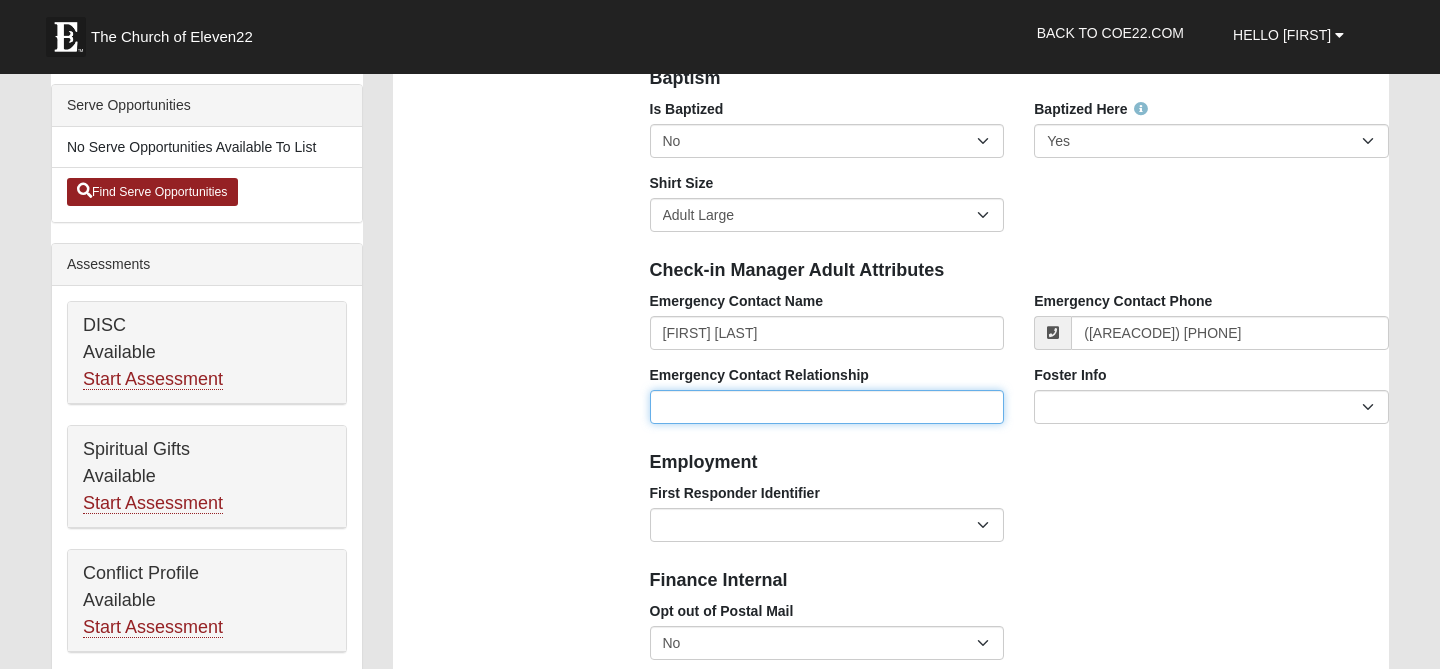 click on "Emergency Contact Relationship" at bounding box center (827, 407) 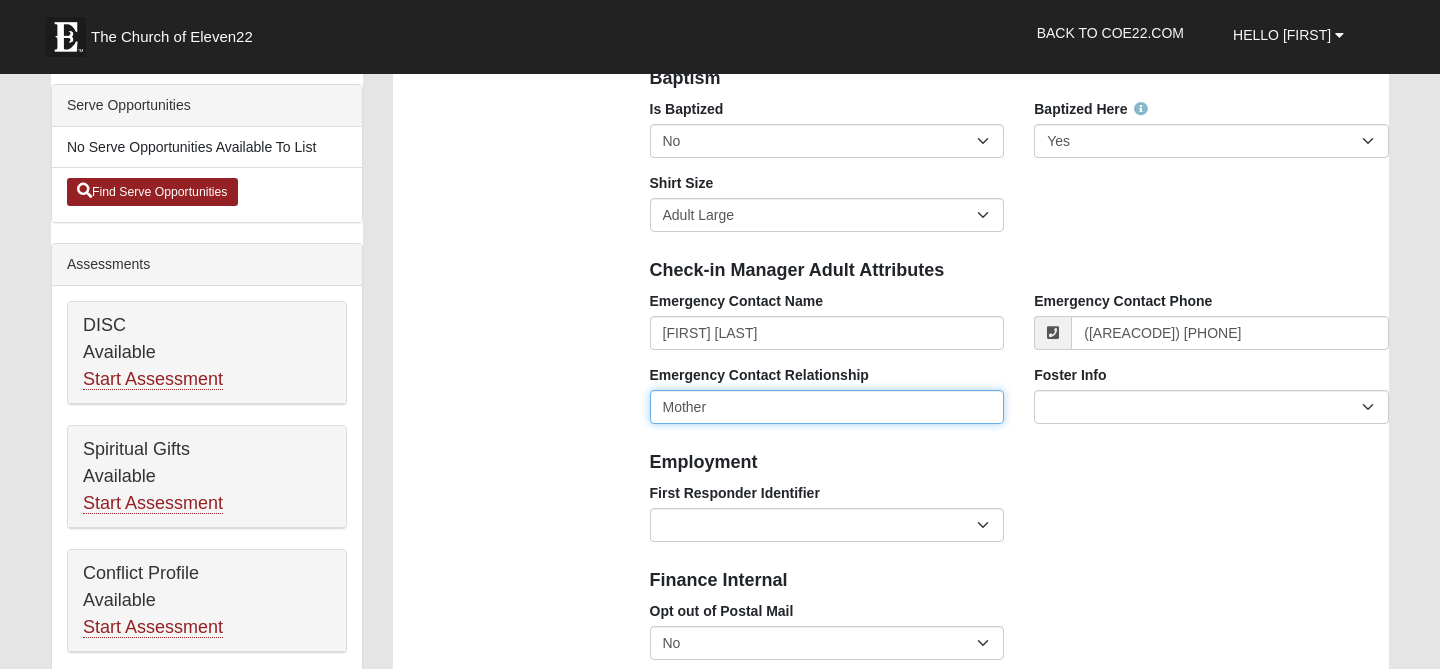 type on "Mother" 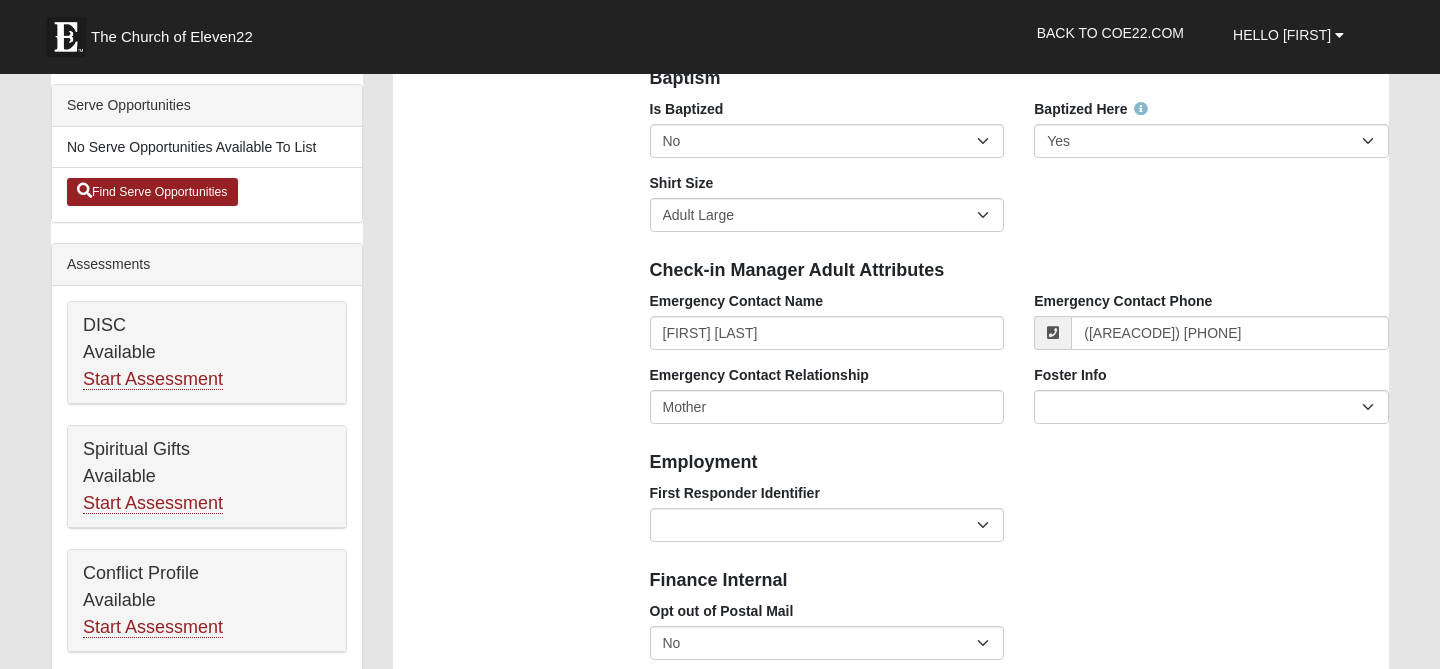 click on "First Responder Identifier
EMT  |  Paramedic  |  Medical
Firefighter  |  Fire Department
Police Officer  |  Sheriff  |  Sheriff's Deputy  |  State Trooper  |  Correctional Officer
Military" at bounding box center (1020, 520) 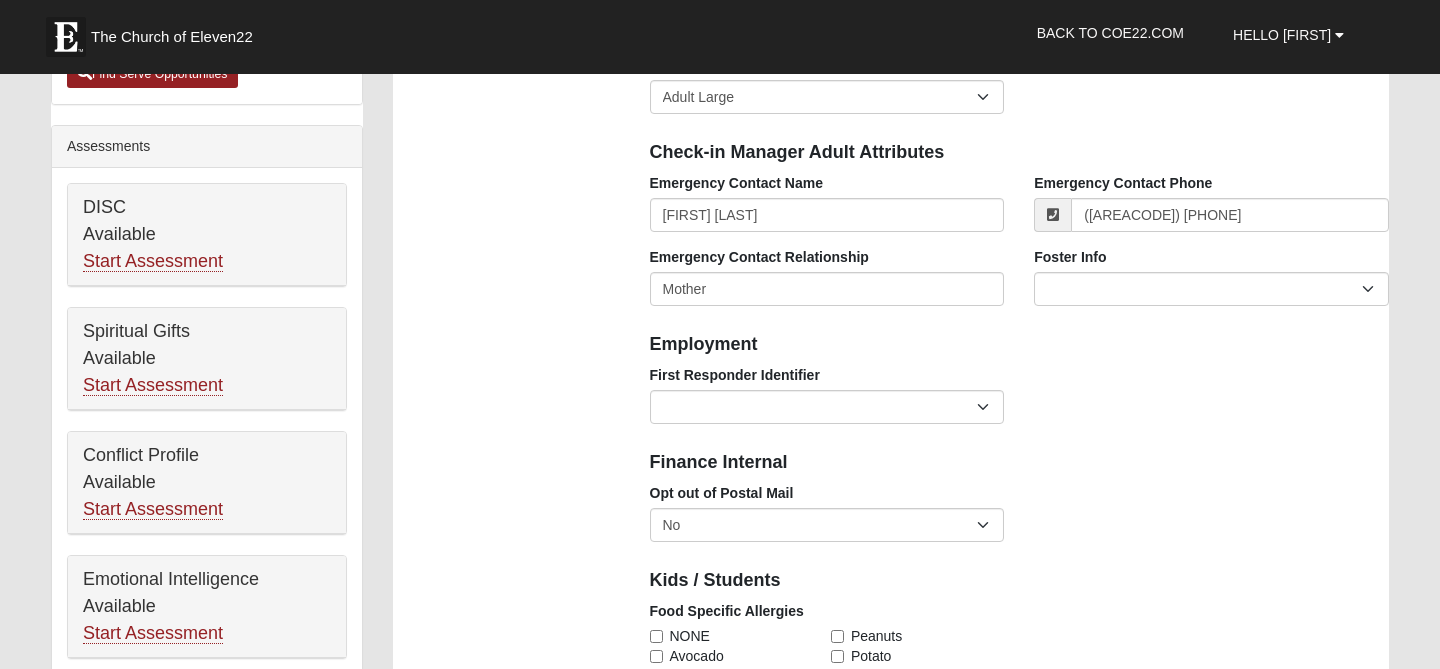 scroll, scrollTop: 689, scrollLeft: 0, axis: vertical 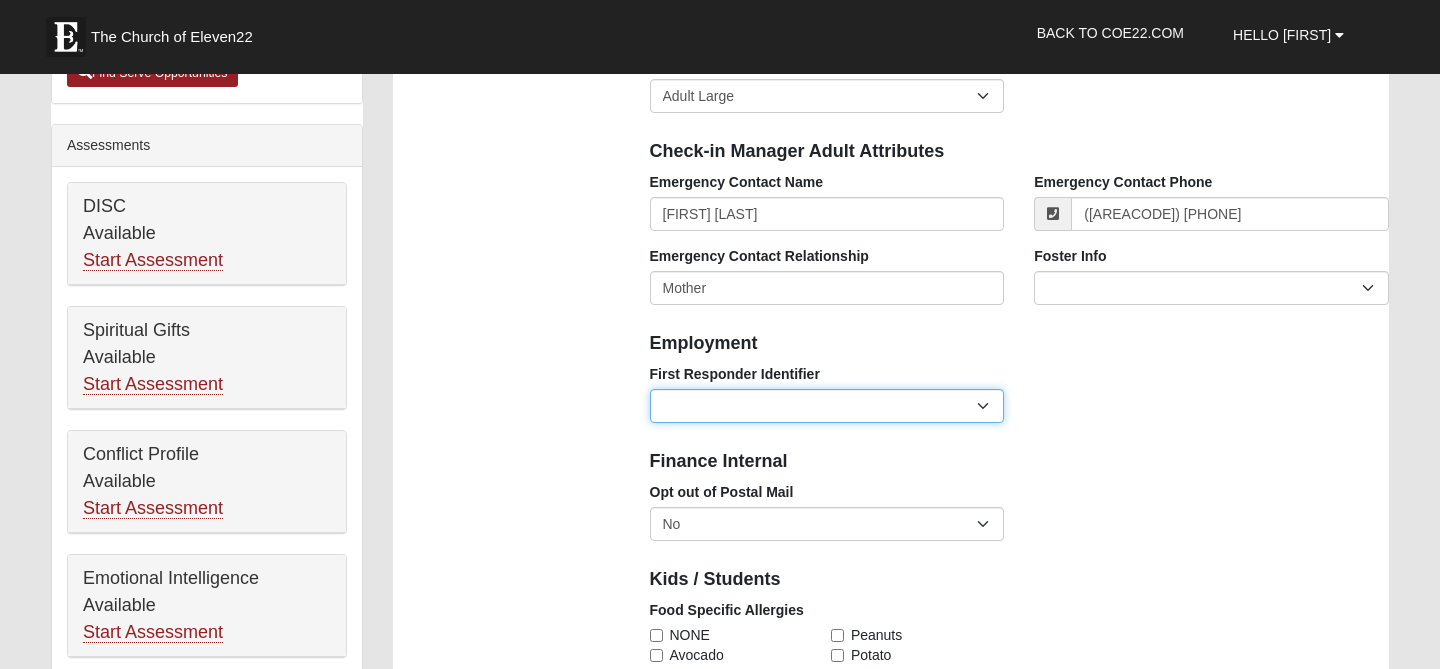 click on "EMT  |  Paramedic  |  Medical
Firefighter  |  Fire Department
Police Officer  |  Sheriff  |  Sheriff's Deputy  |  State Trooper  |  Correctional Officer
Military" at bounding box center [827, 406] 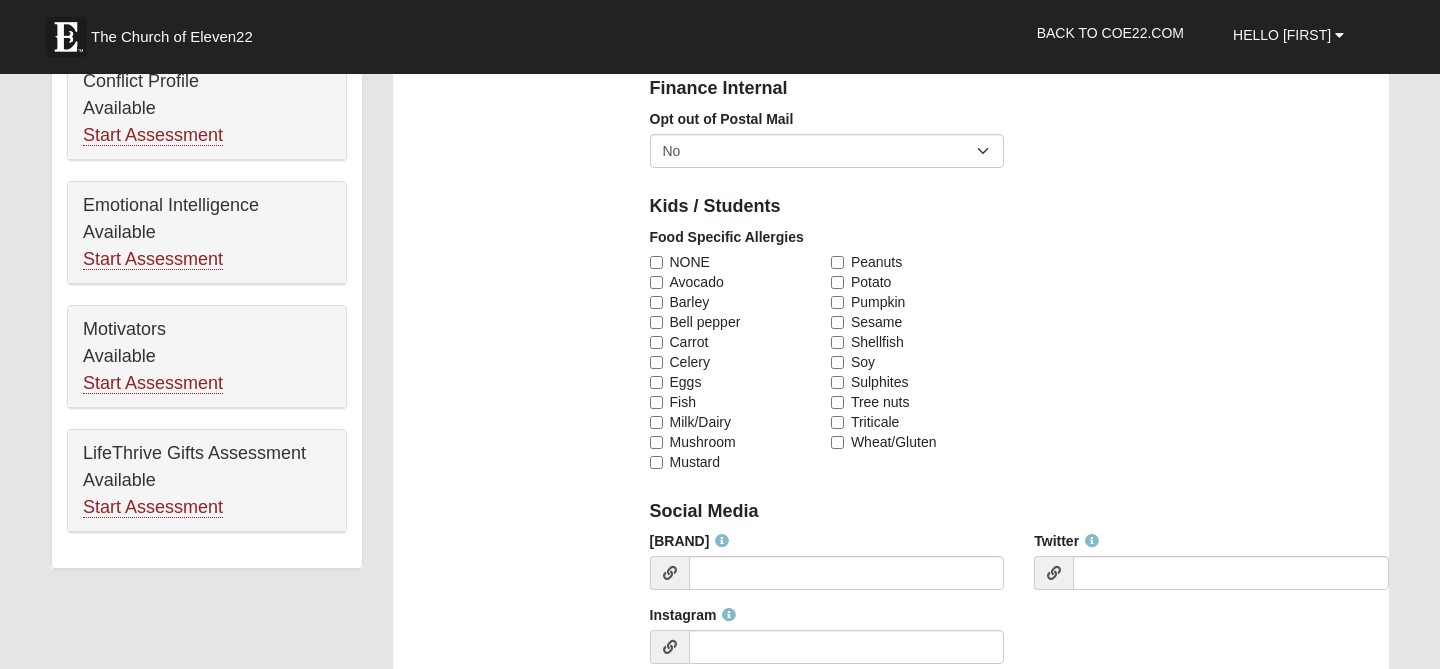 scroll, scrollTop: 1063, scrollLeft: 0, axis: vertical 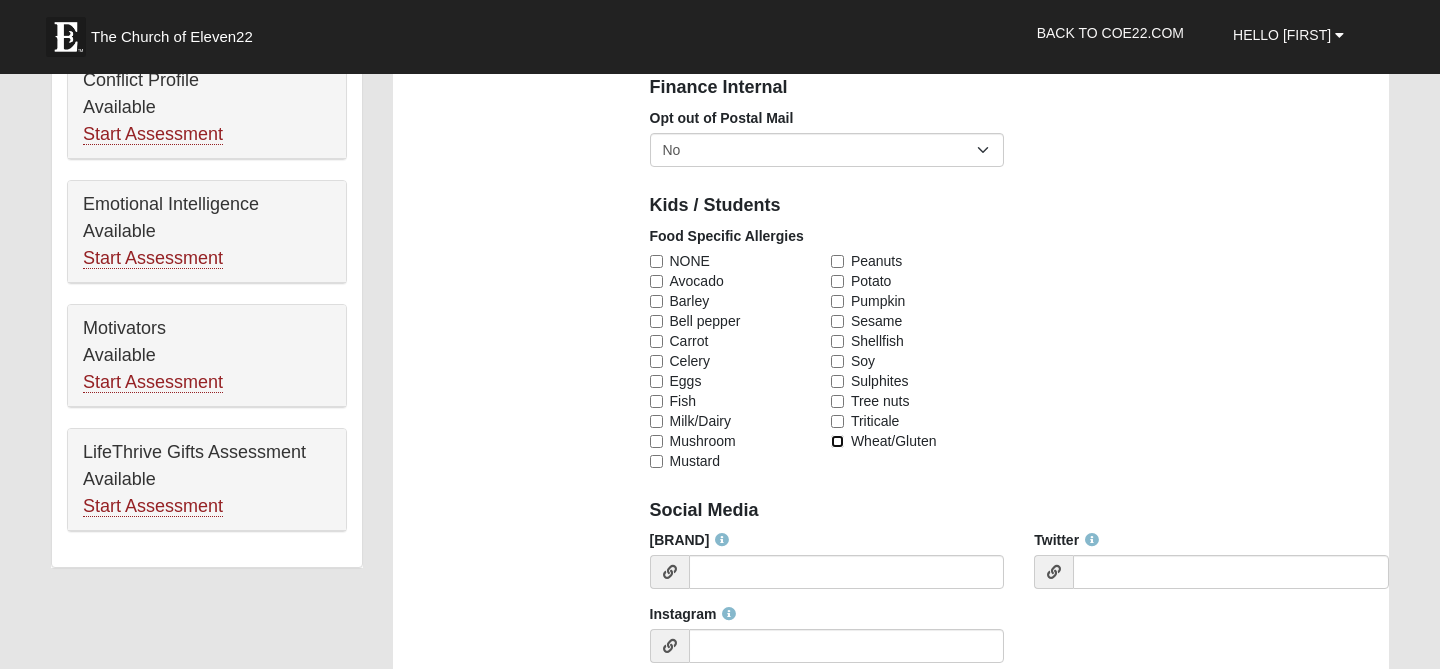 click on "Wheat/Gluten" at bounding box center [837, 441] 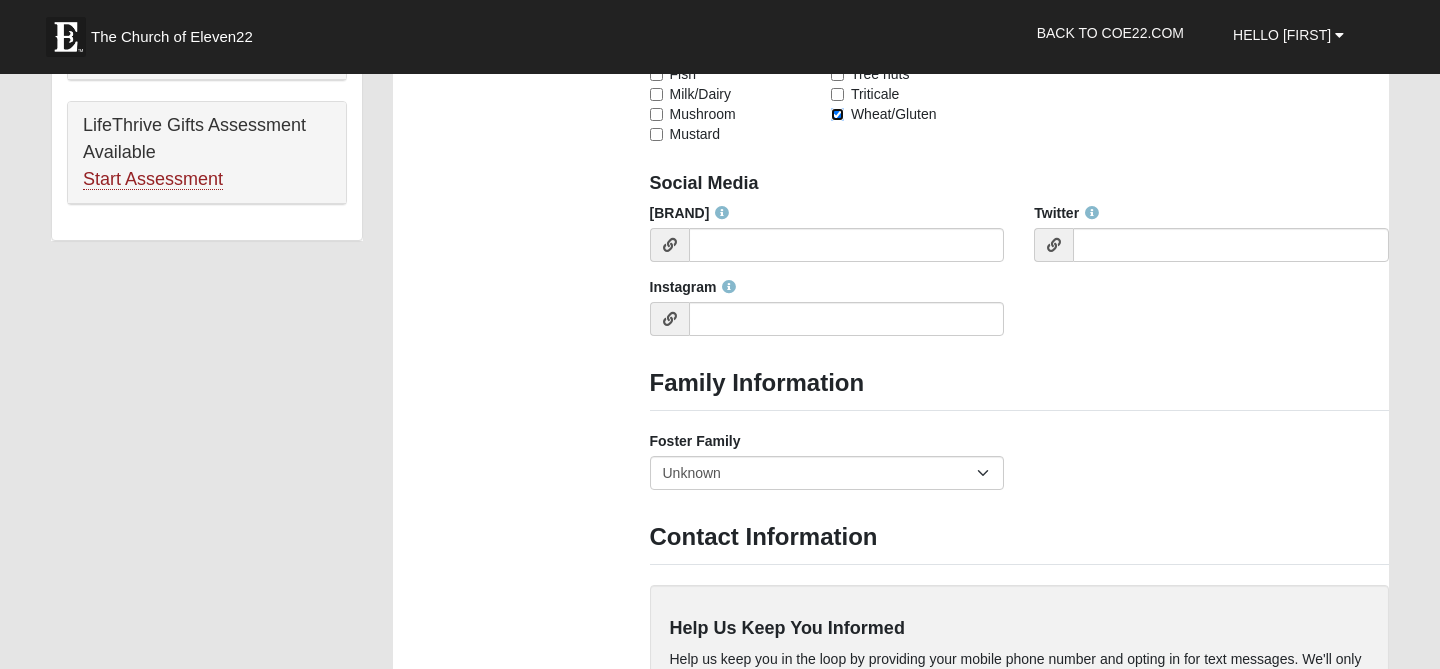 scroll, scrollTop: 1389, scrollLeft: 0, axis: vertical 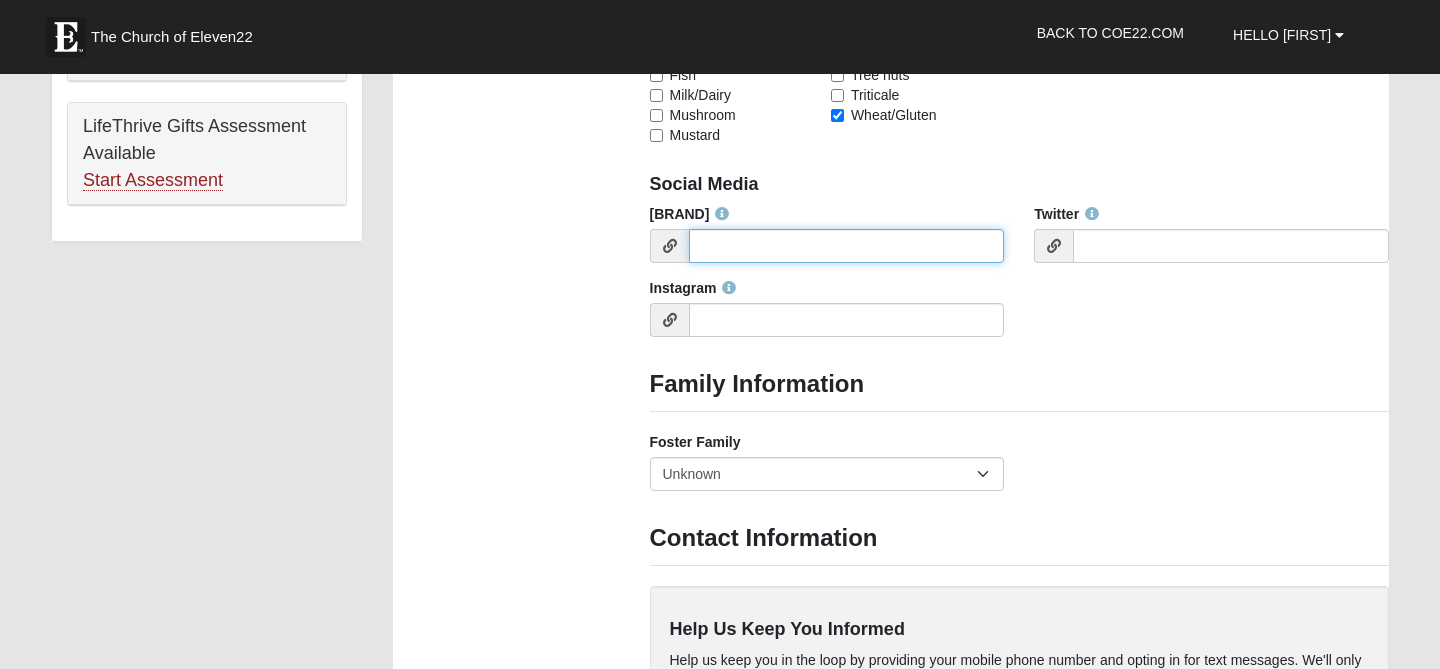click on "[BRAND]" at bounding box center [847, 246] 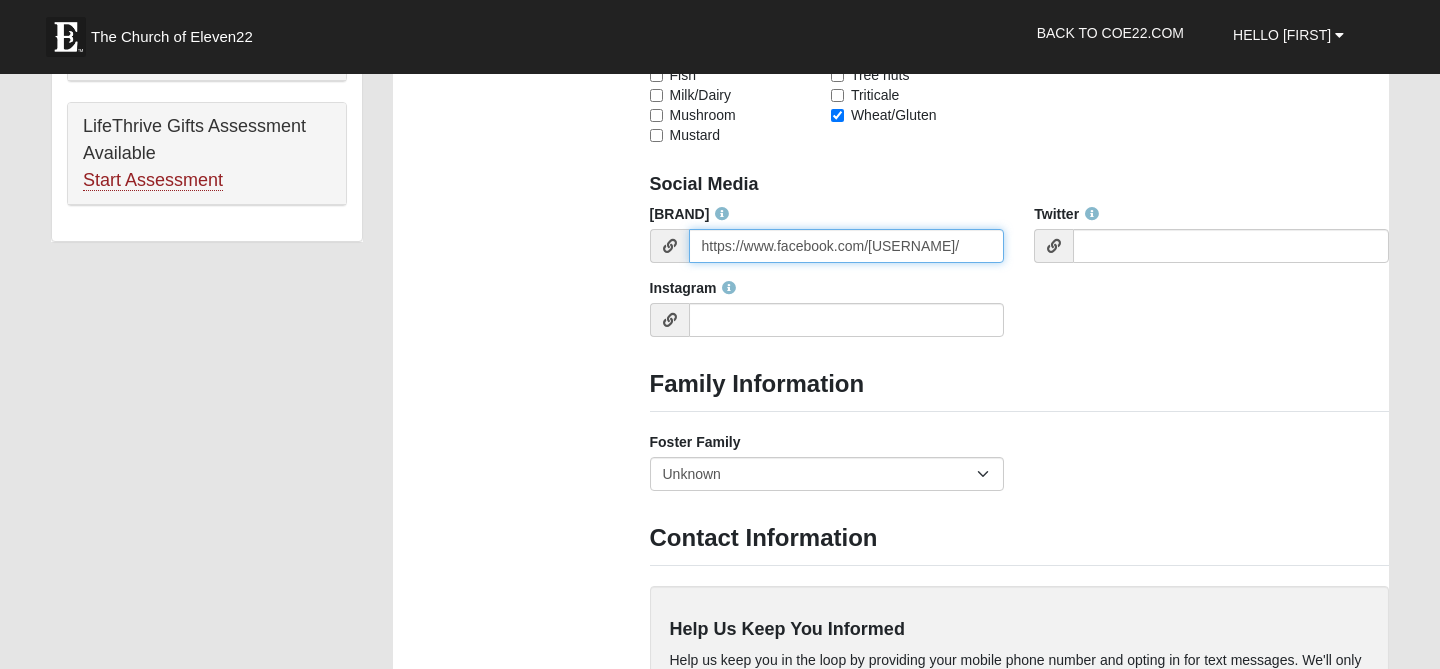 scroll, scrollTop: 0, scrollLeft: 39, axis: horizontal 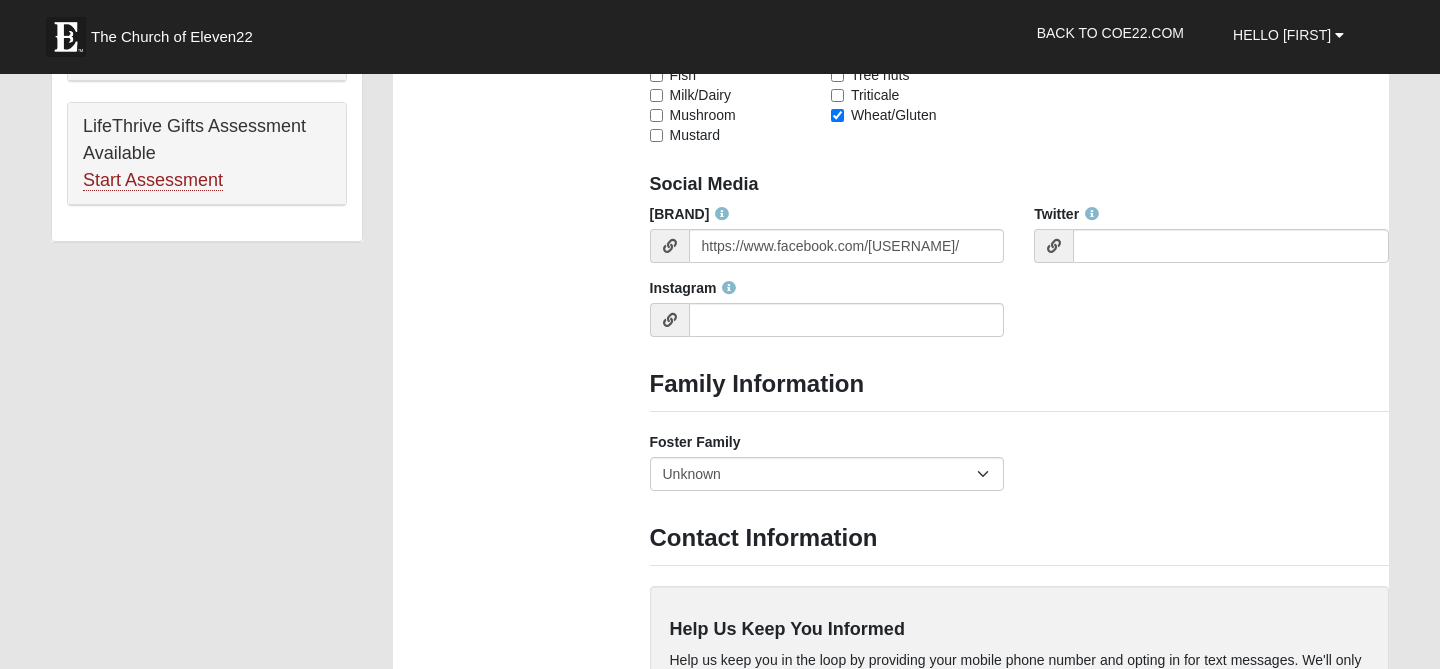 click on "[BRAND]
https://www.facebook.com/[USERNAME]/
[BRAND]
[BRAND]" at bounding box center [1020, 278] 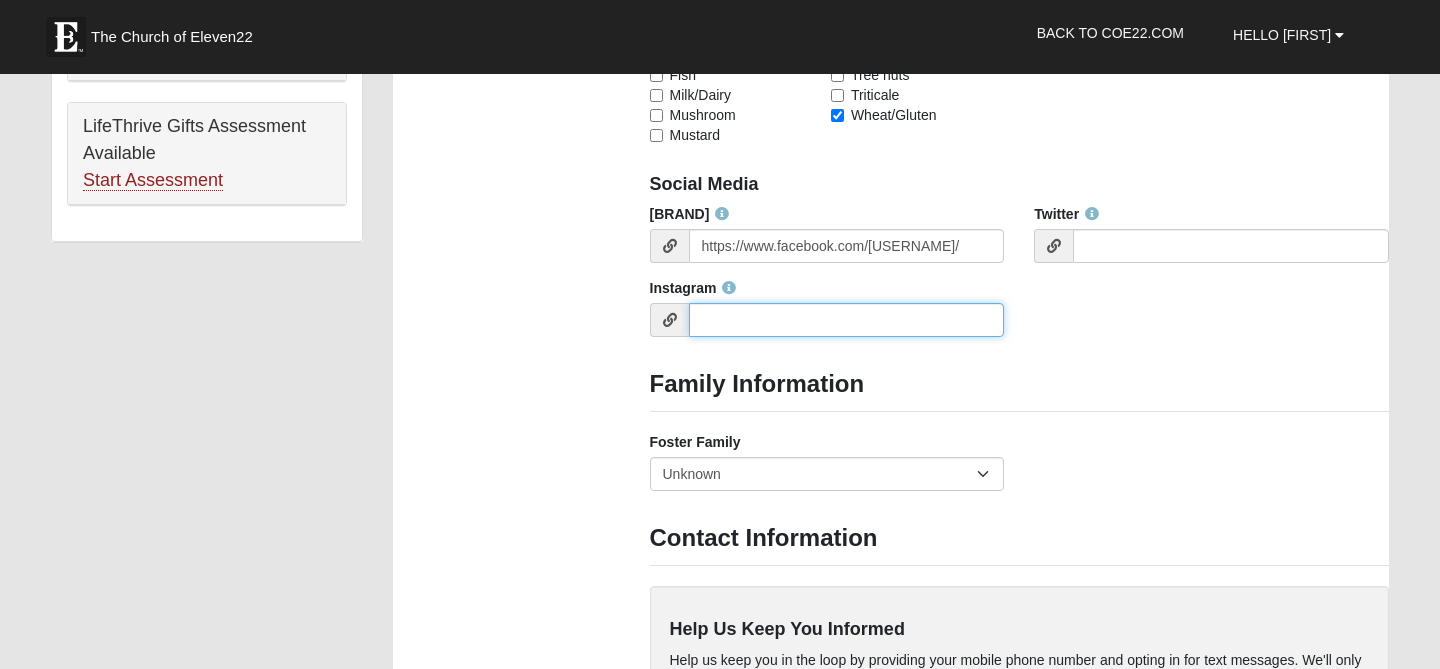 click on "Instagram" at bounding box center (847, 320) 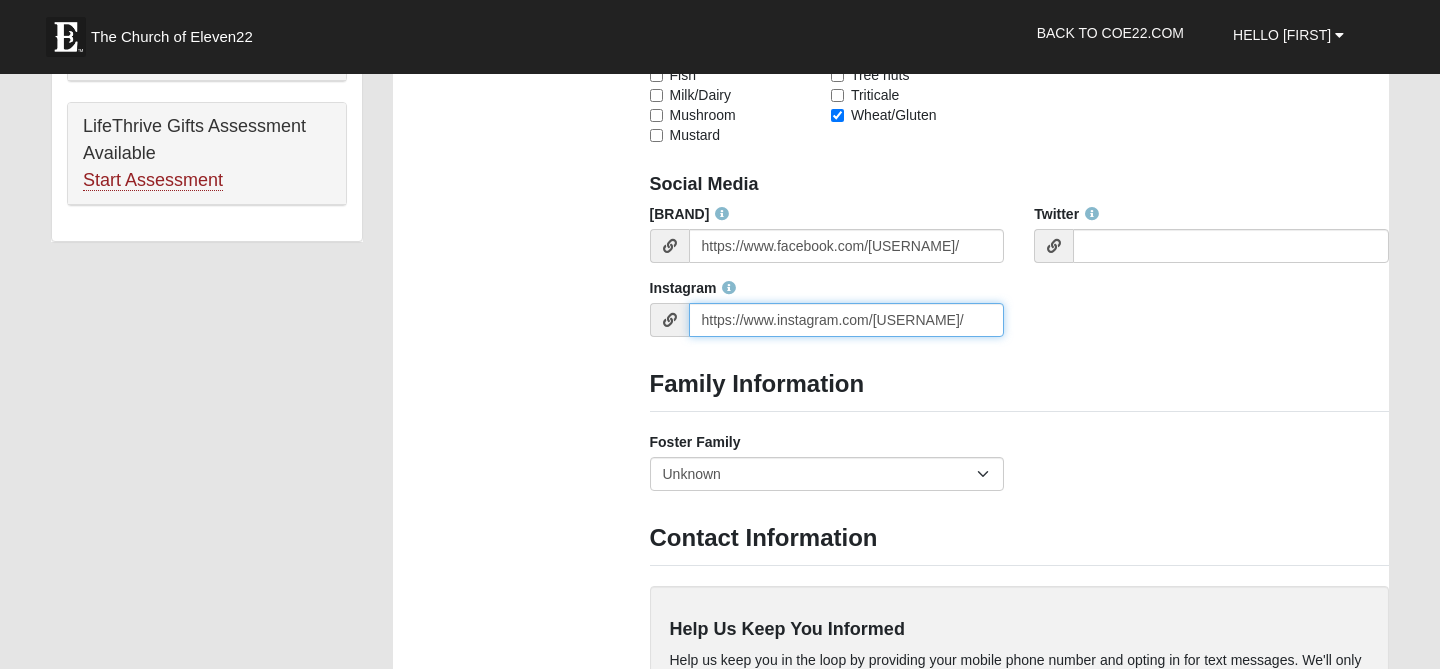type on "https://www.instagram.com/[USERNAME]/" 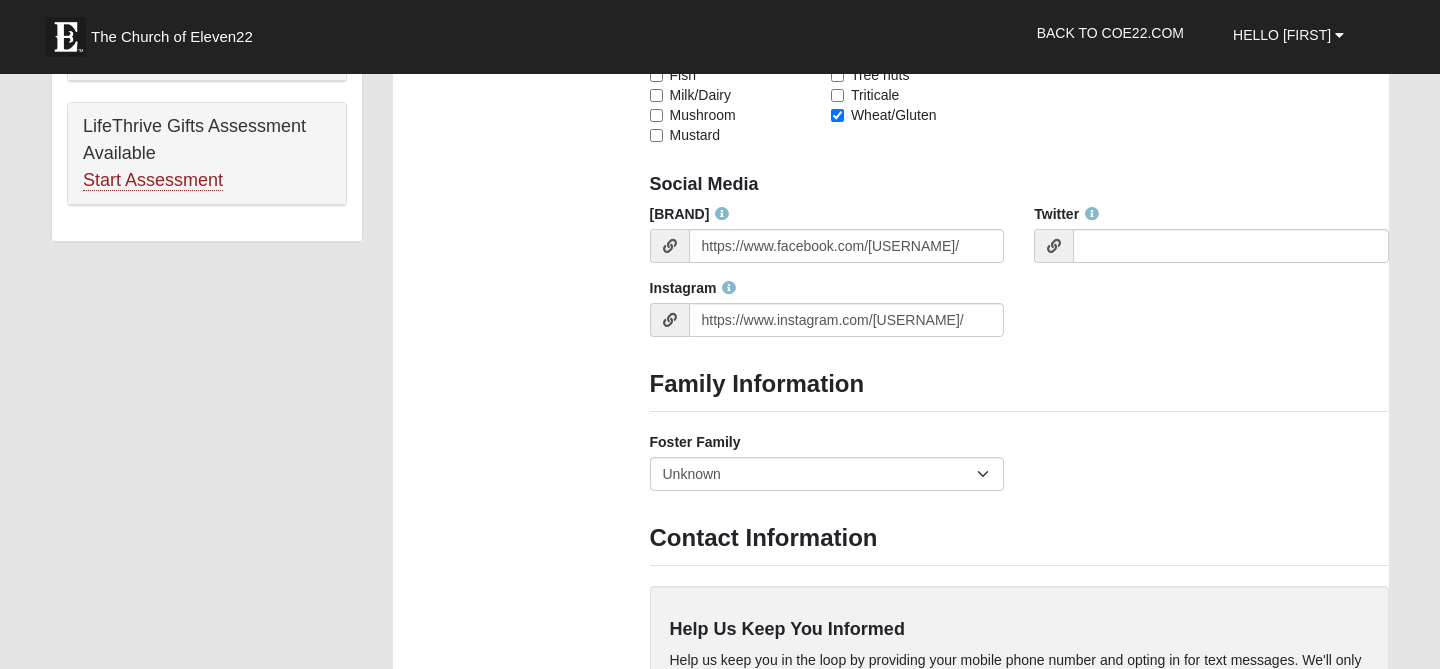 click on "[BRAND]
https://www.facebook.com/[USERNAME]/
[BRAND]
[BRAND]
https://www.instagram.com/[USERNAME]/" at bounding box center [1020, 278] 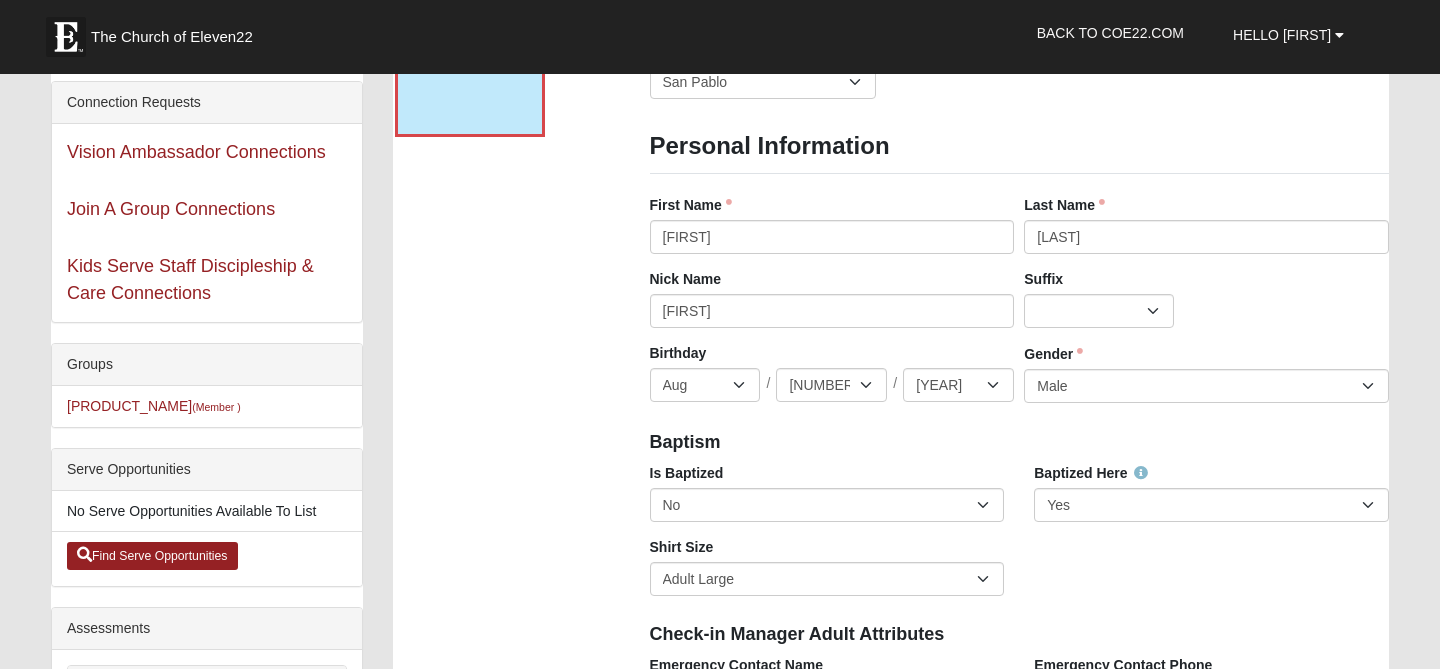 scroll, scrollTop: 0, scrollLeft: 0, axis: both 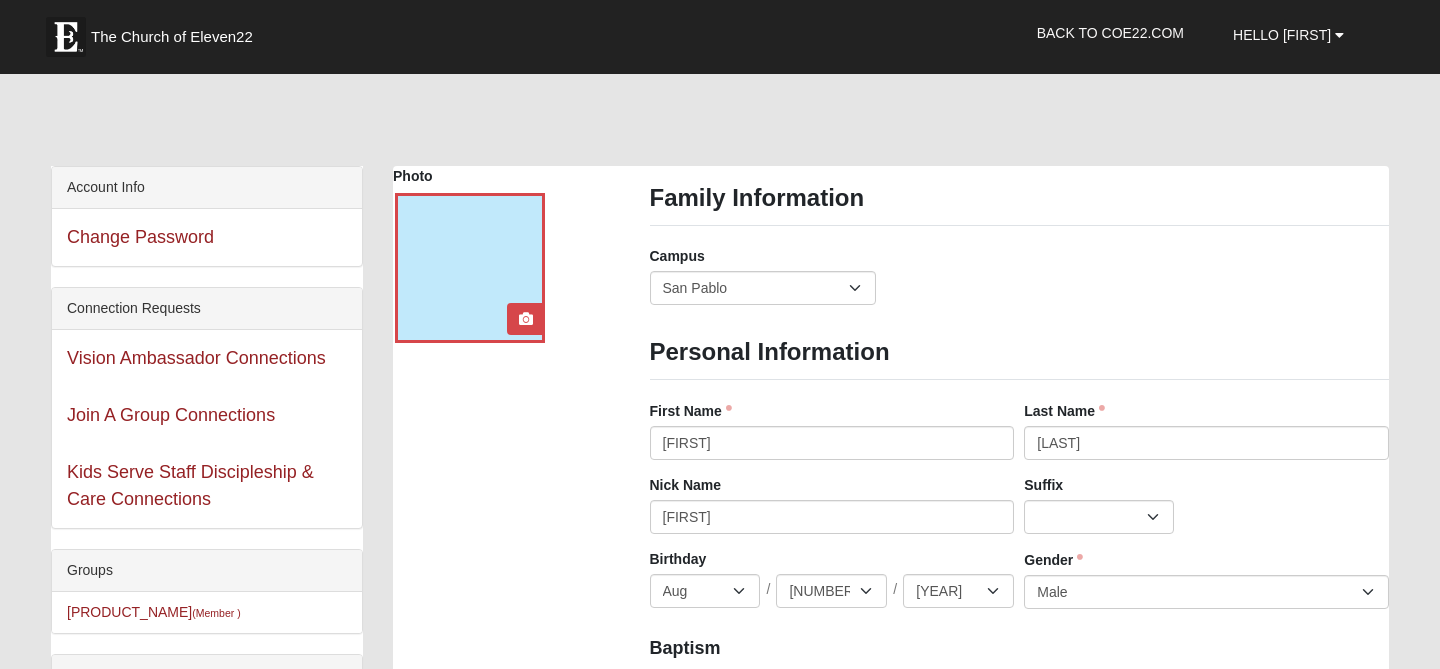 click at bounding box center [470, 268] 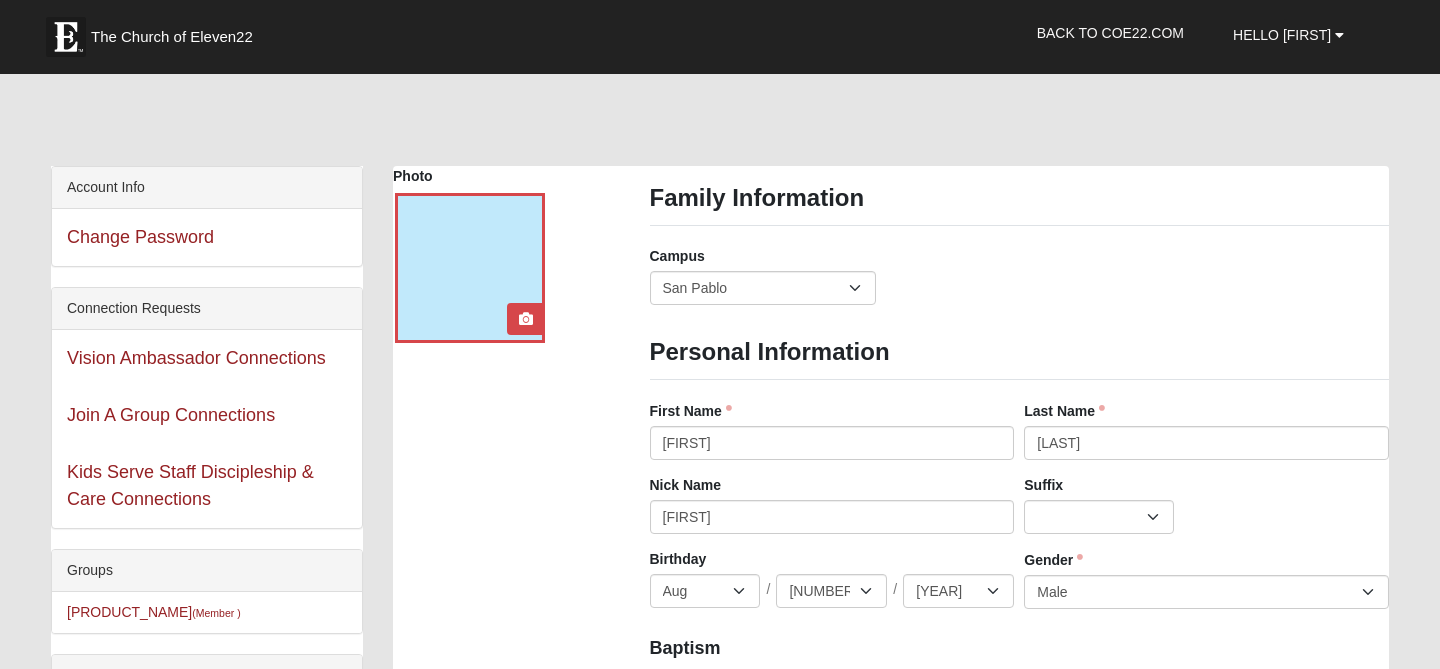 click at bounding box center (470, 268) 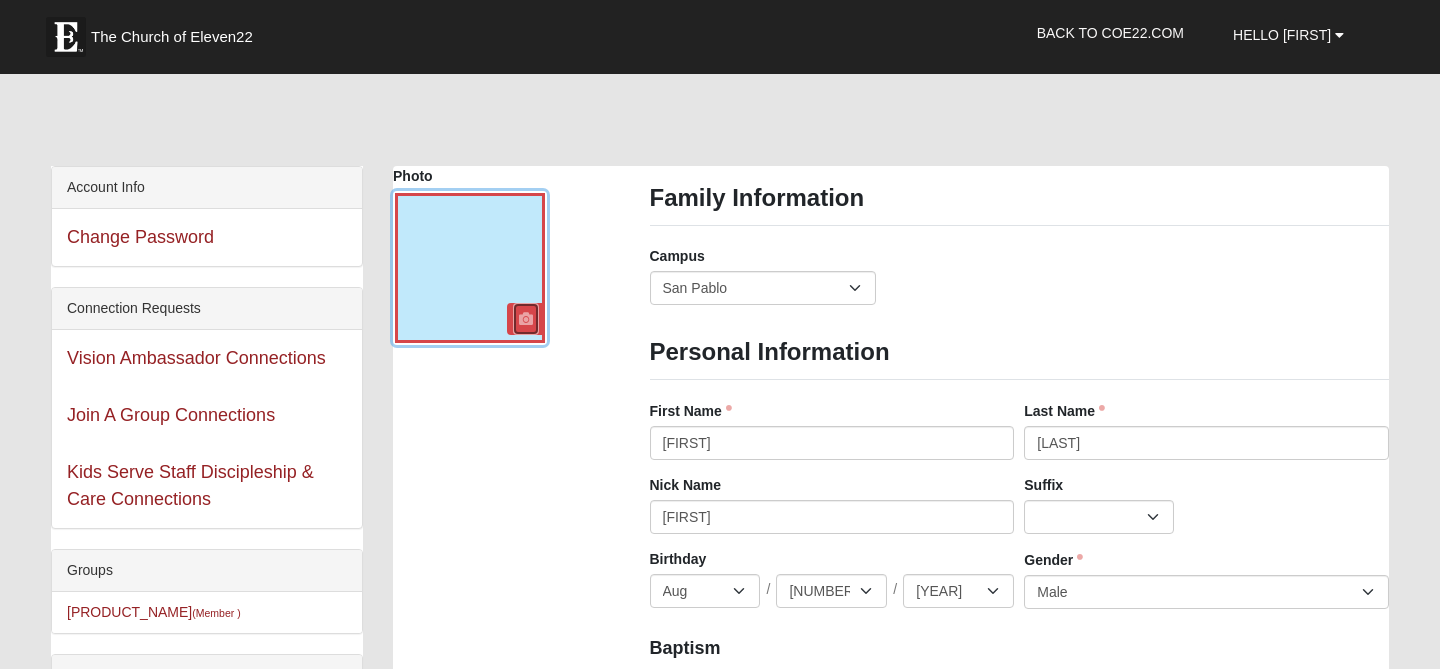 click at bounding box center (526, 319) 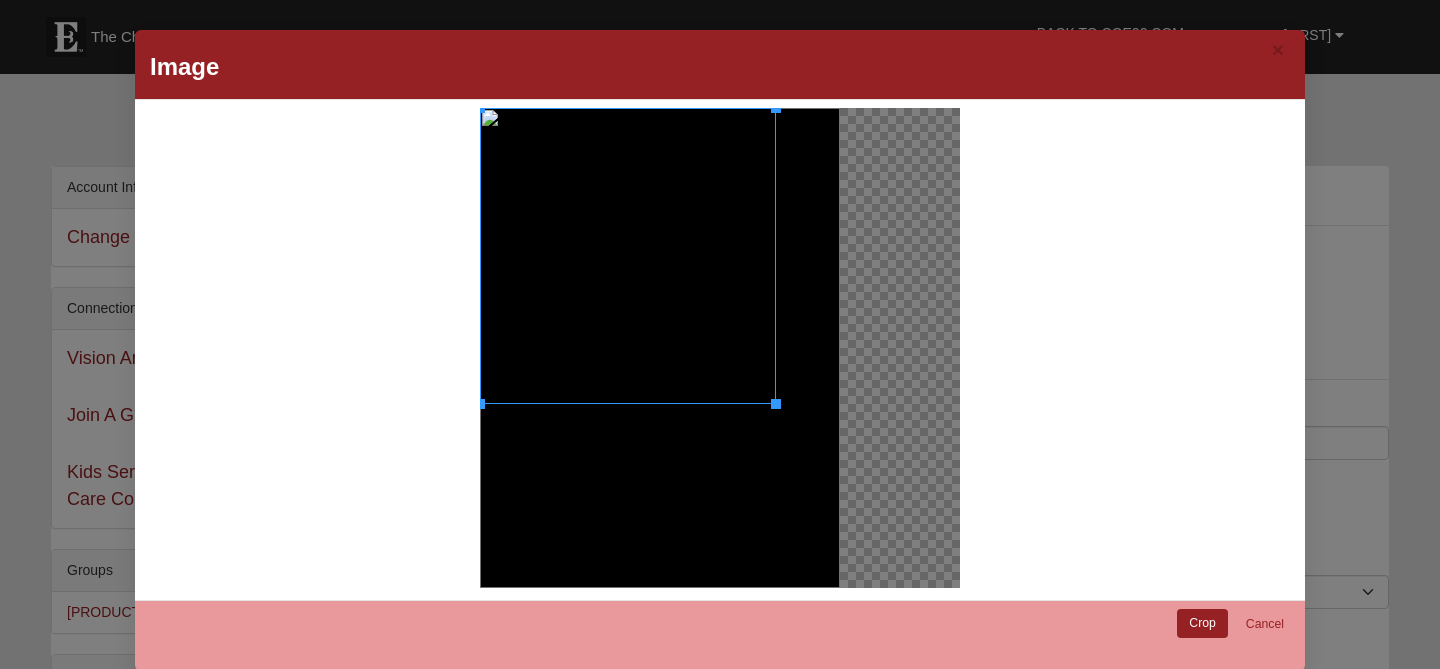 drag, startPoint x: 840, startPoint y: 468, endPoint x: 614, endPoint y: 404, distance: 234.8872 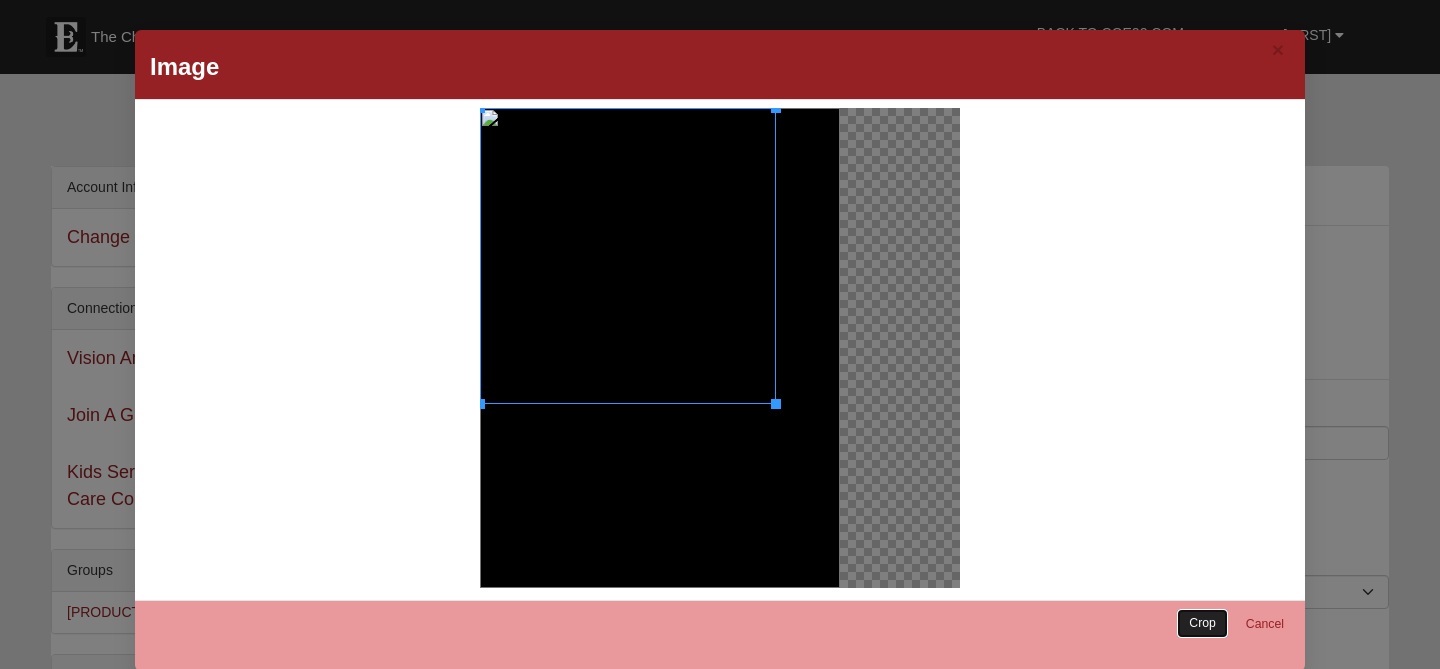click on "Crop" at bounding box center [1202, 623] 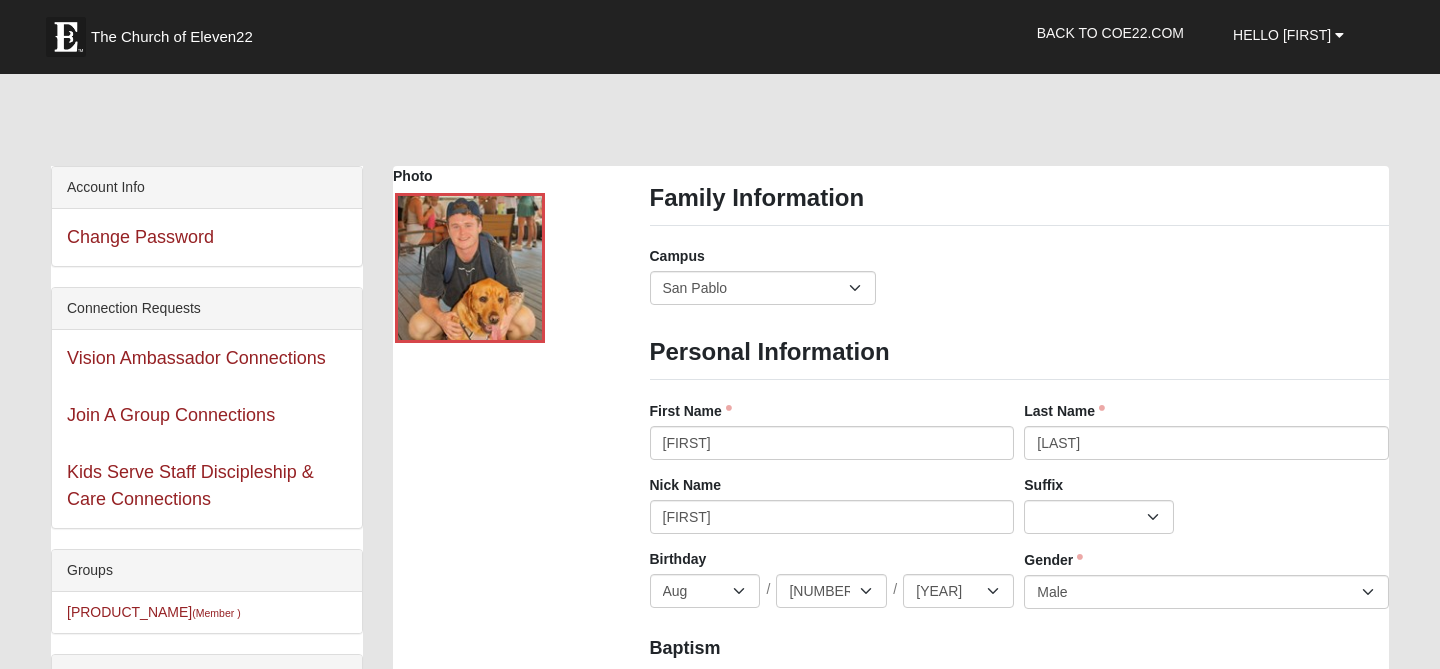 click on "Photo
Family Information
Campus
Arlington
Baymeadows
Eleven22 Online
Fleming Island
Jesup
Mandarin
North Jax
Orange Park
Outpost
Palatka (Coming Soon)
Ponte Vedra
San Pablo
St. Johns
St. Augustine (Coming Soon)
Wildlight
NONE
Personal Information
First Name" at bounding box center [891, 1543] 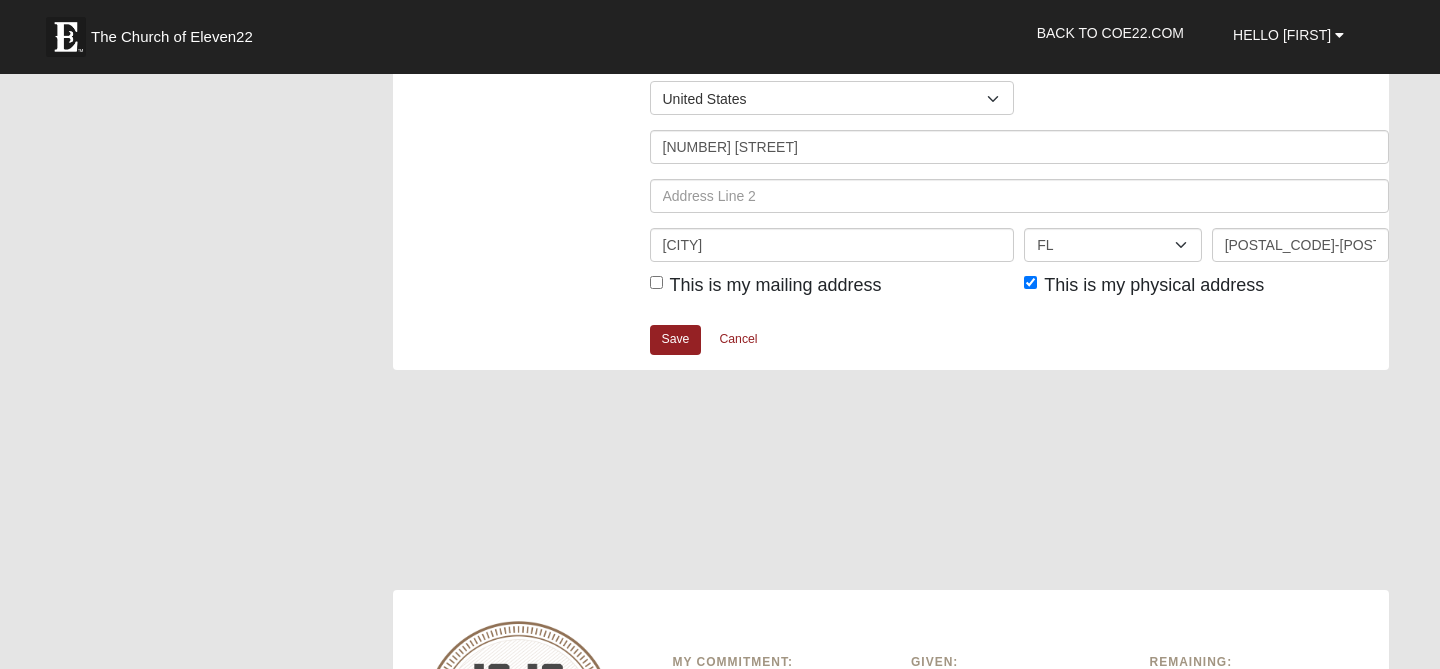scroll, scrollTop: 2549, scrollLeft: 0, axis: vertical 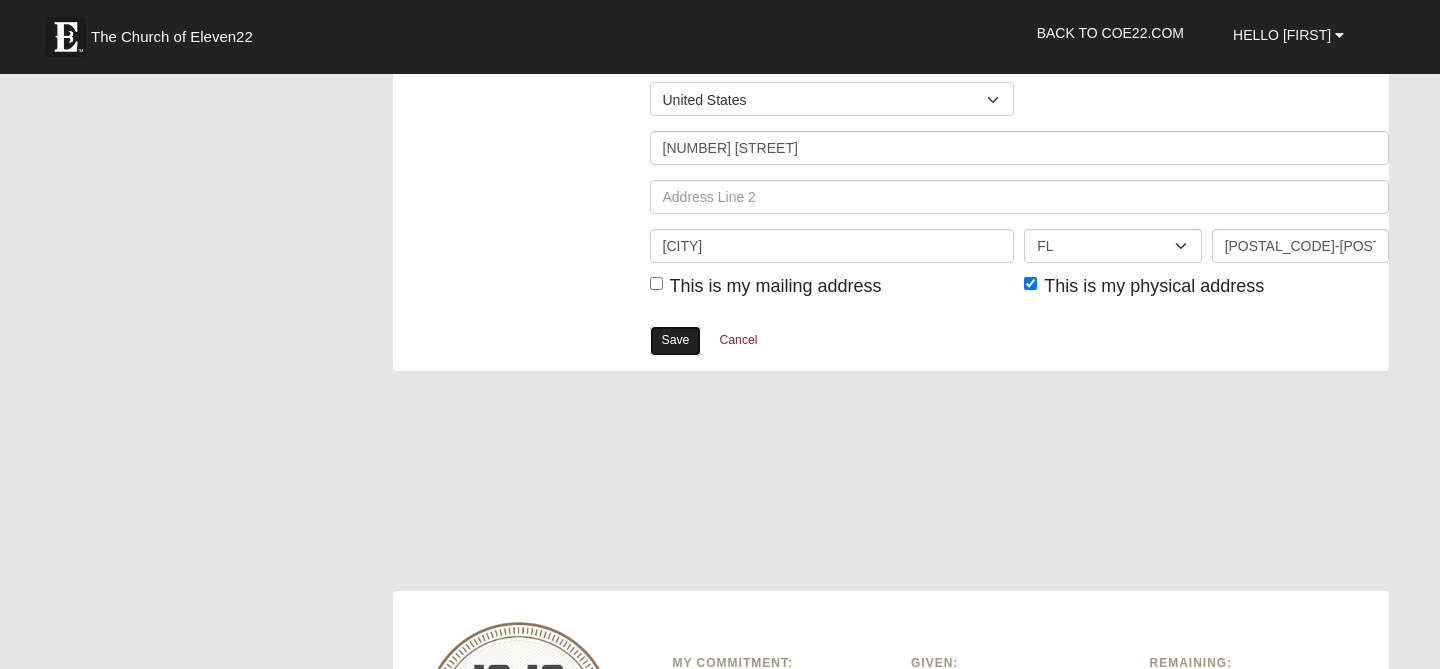 click on "Save" at bounding box center [676, 340] 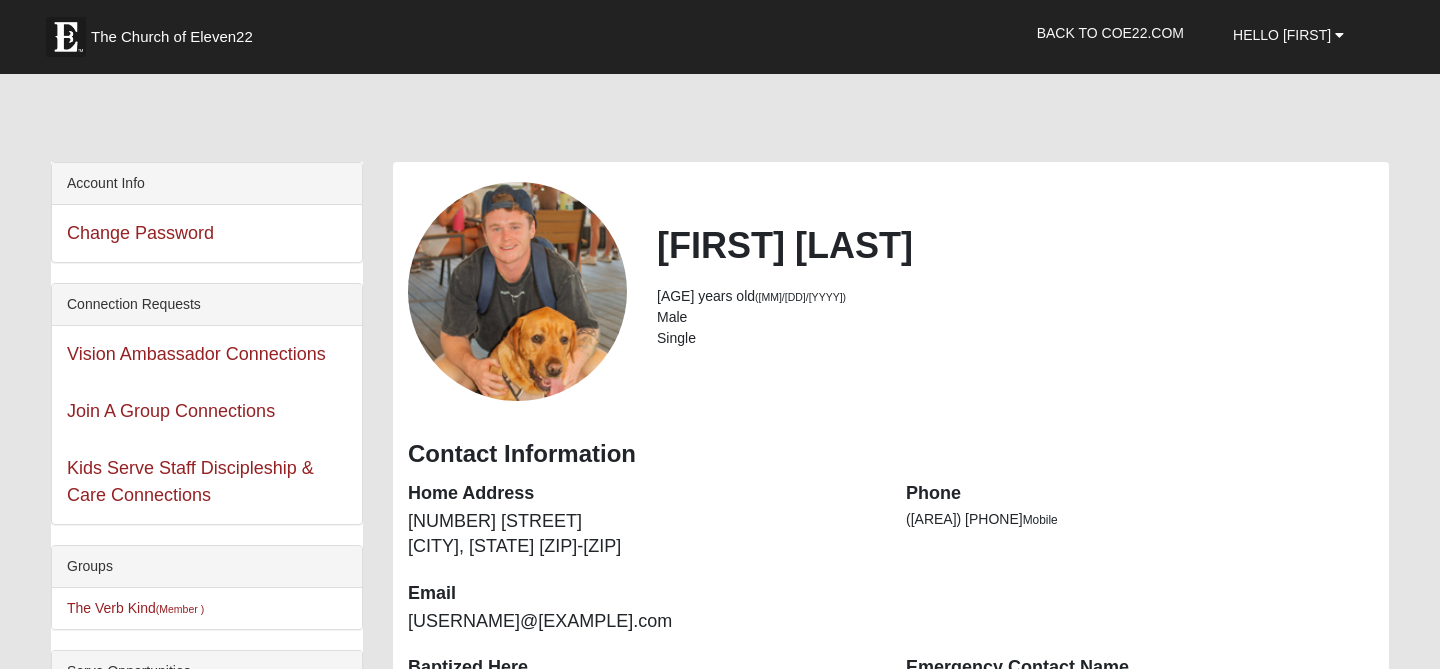 scroll, scrollTop: 0, scrollLeft: 0, axis: both 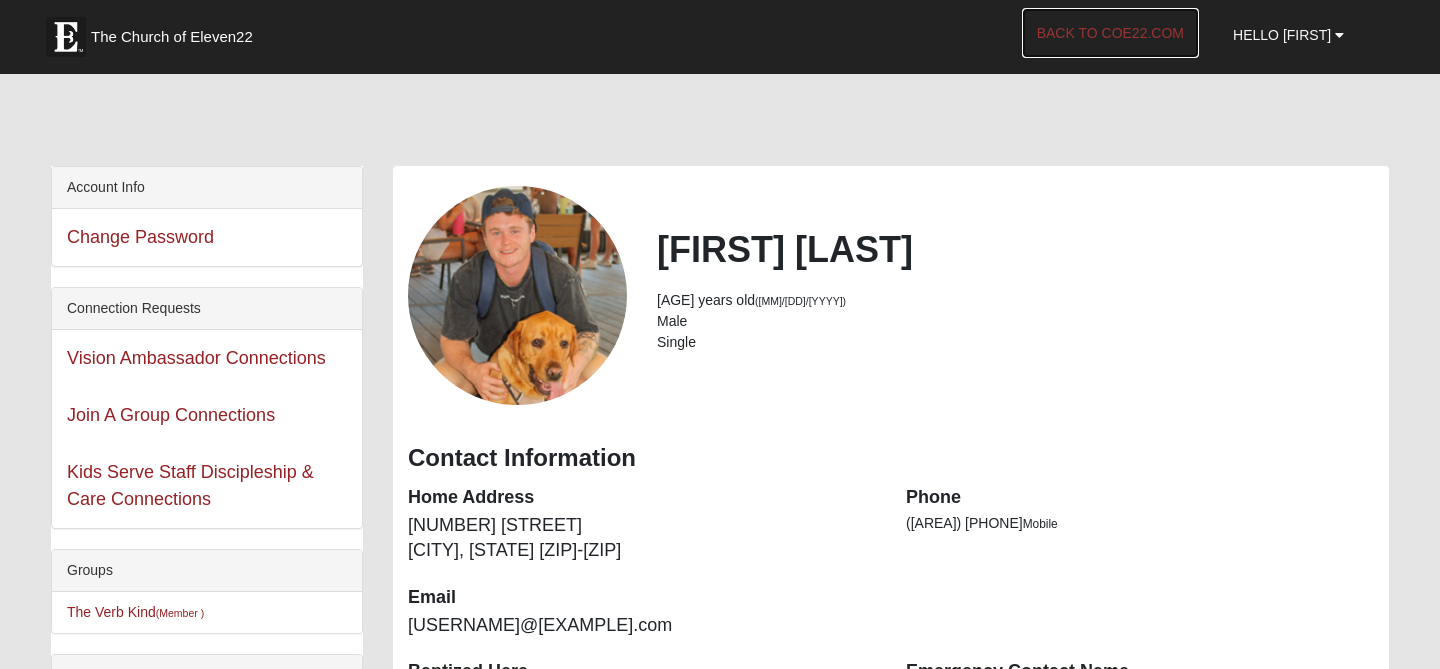 click on "Back to COE22.com" at bounding box center [1110, 33] 